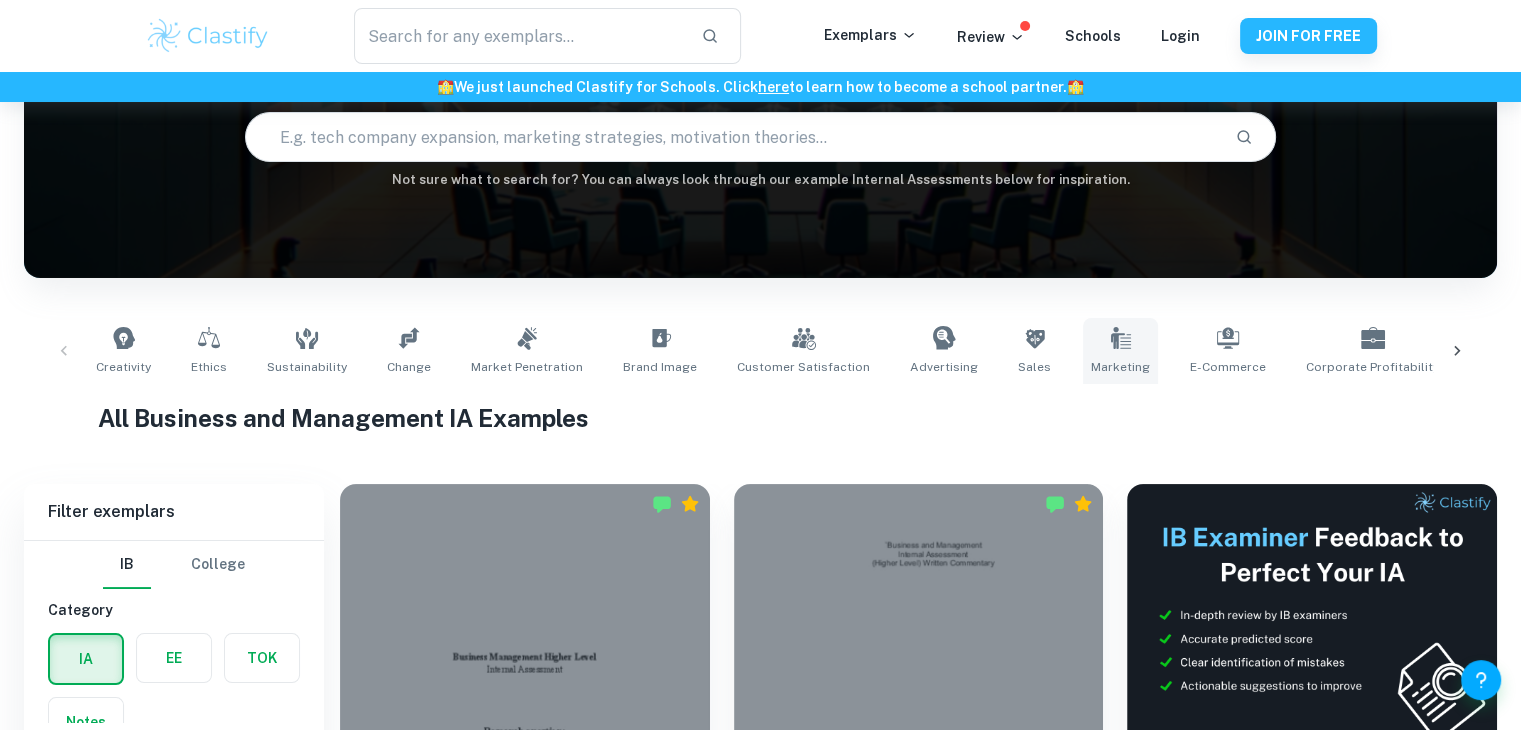 scroll, scrollTop: 190, scrollLeft: 0, axis: vertical 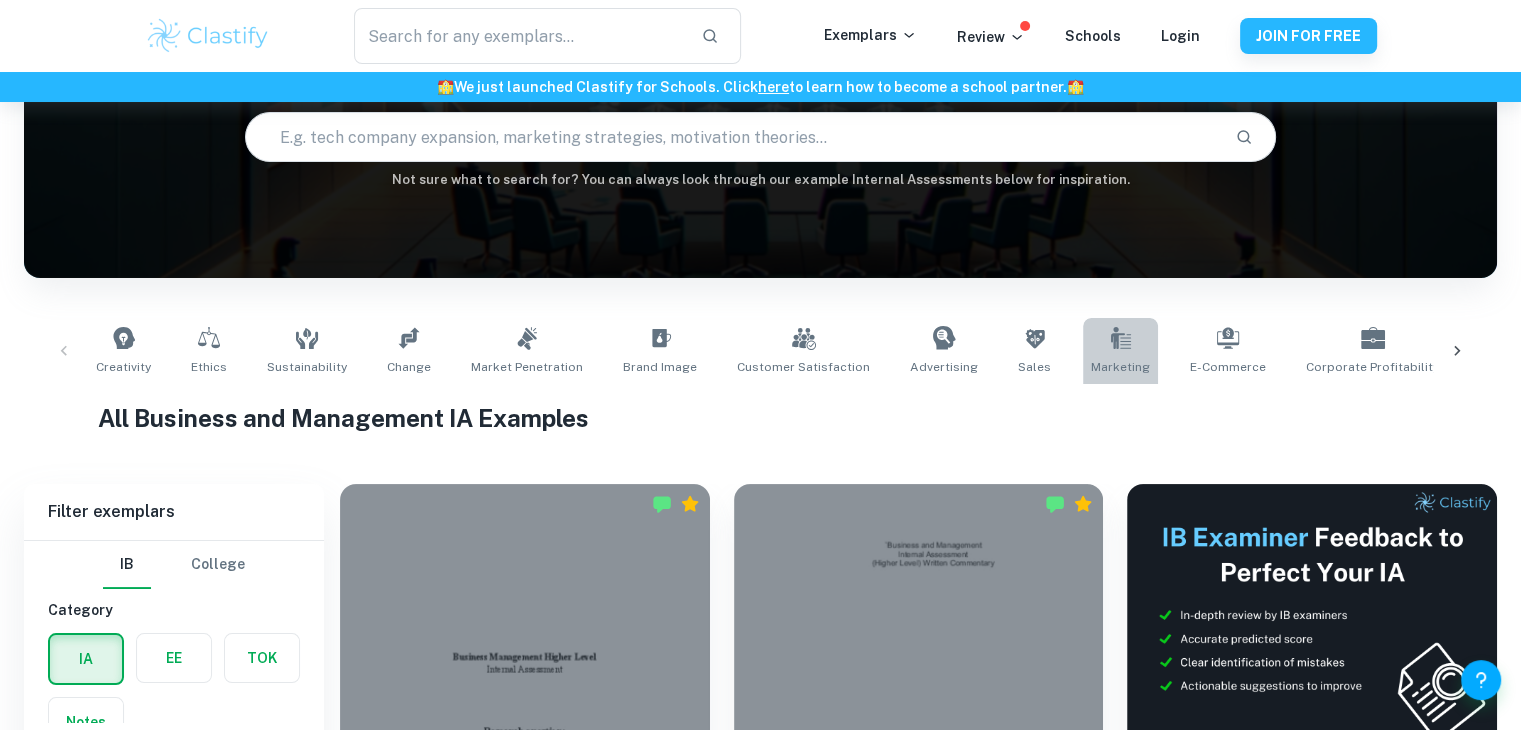 click on "Marketing" at bounding box center [1120, 351] 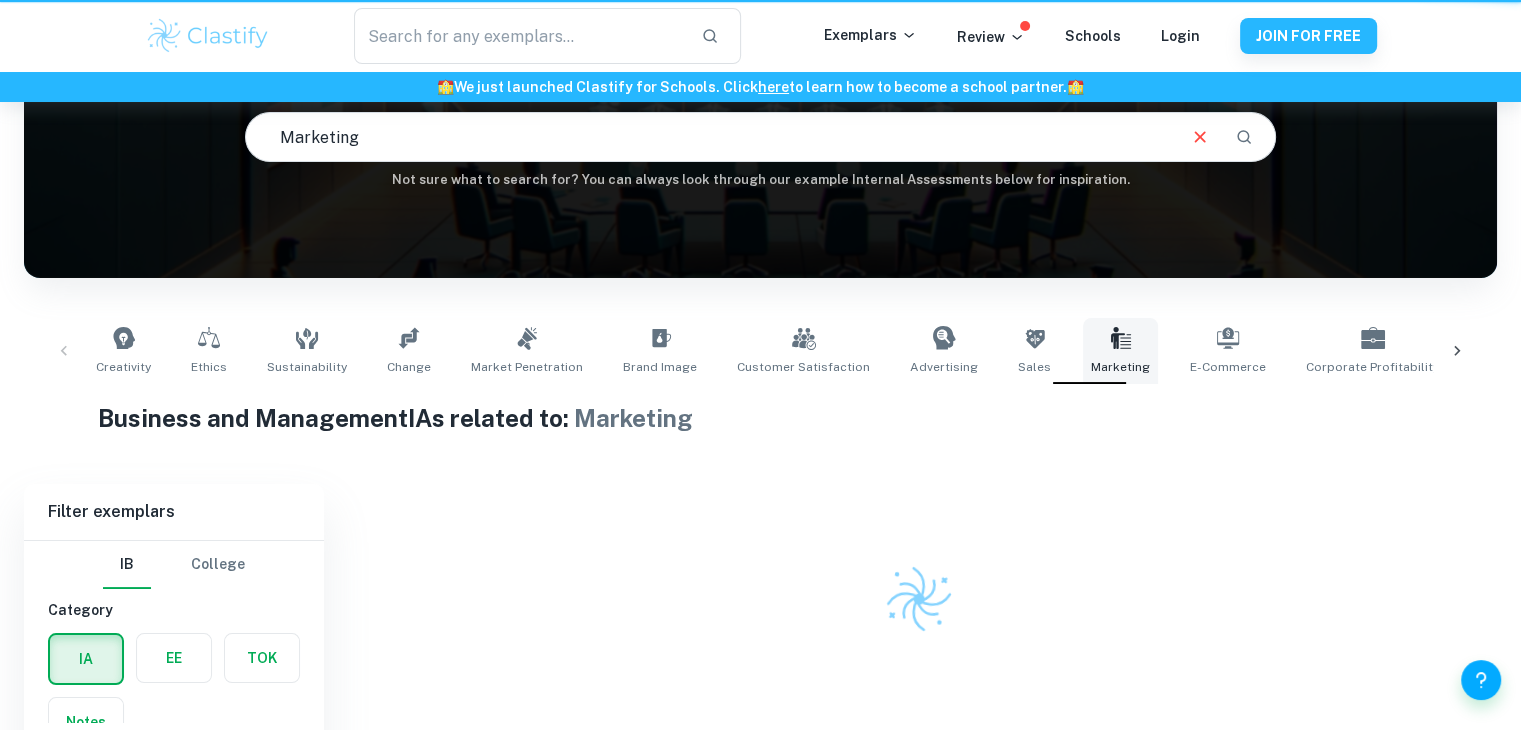 scroll, scrollTop: 0, scrollLeft: 0, axis: both 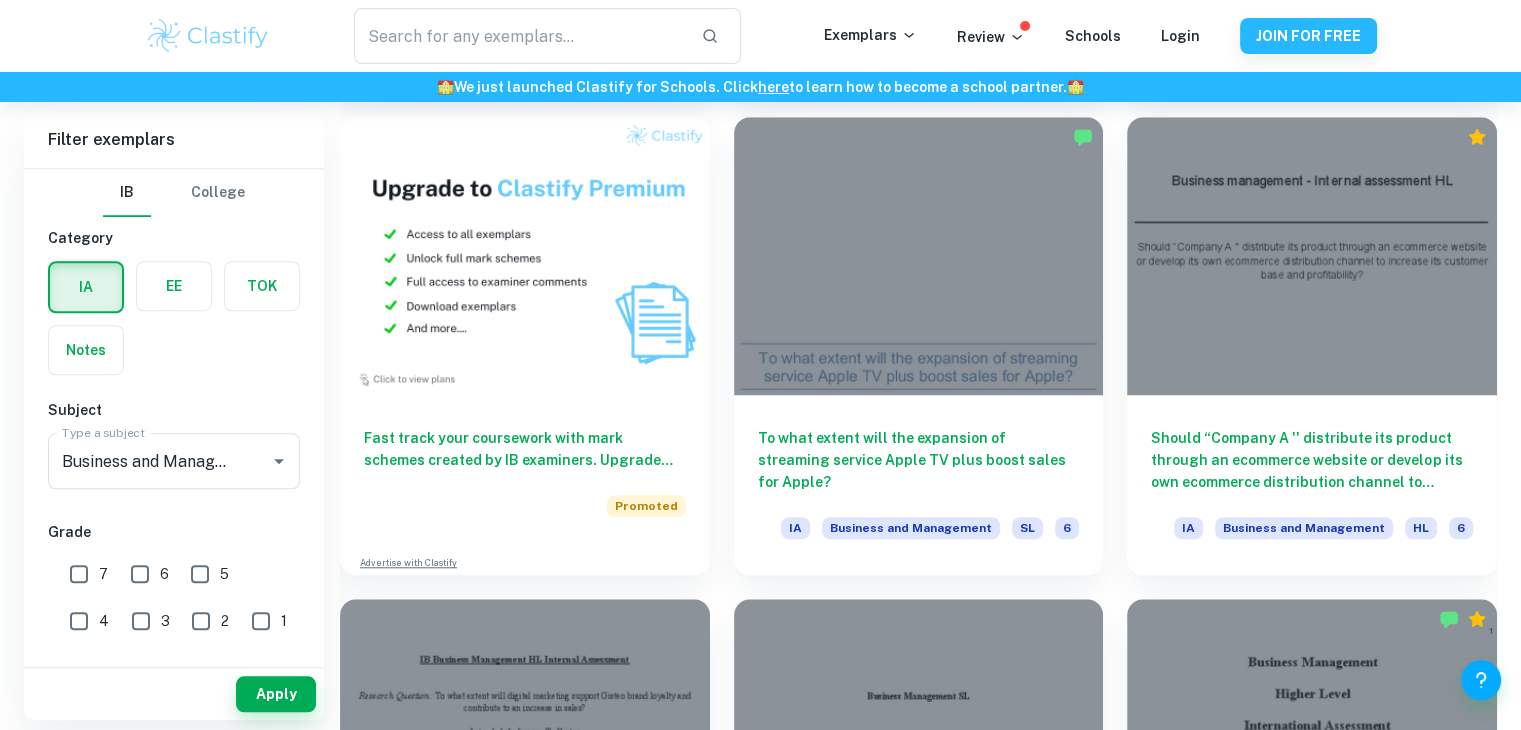 click on "7" at bounding box center (79, 574) 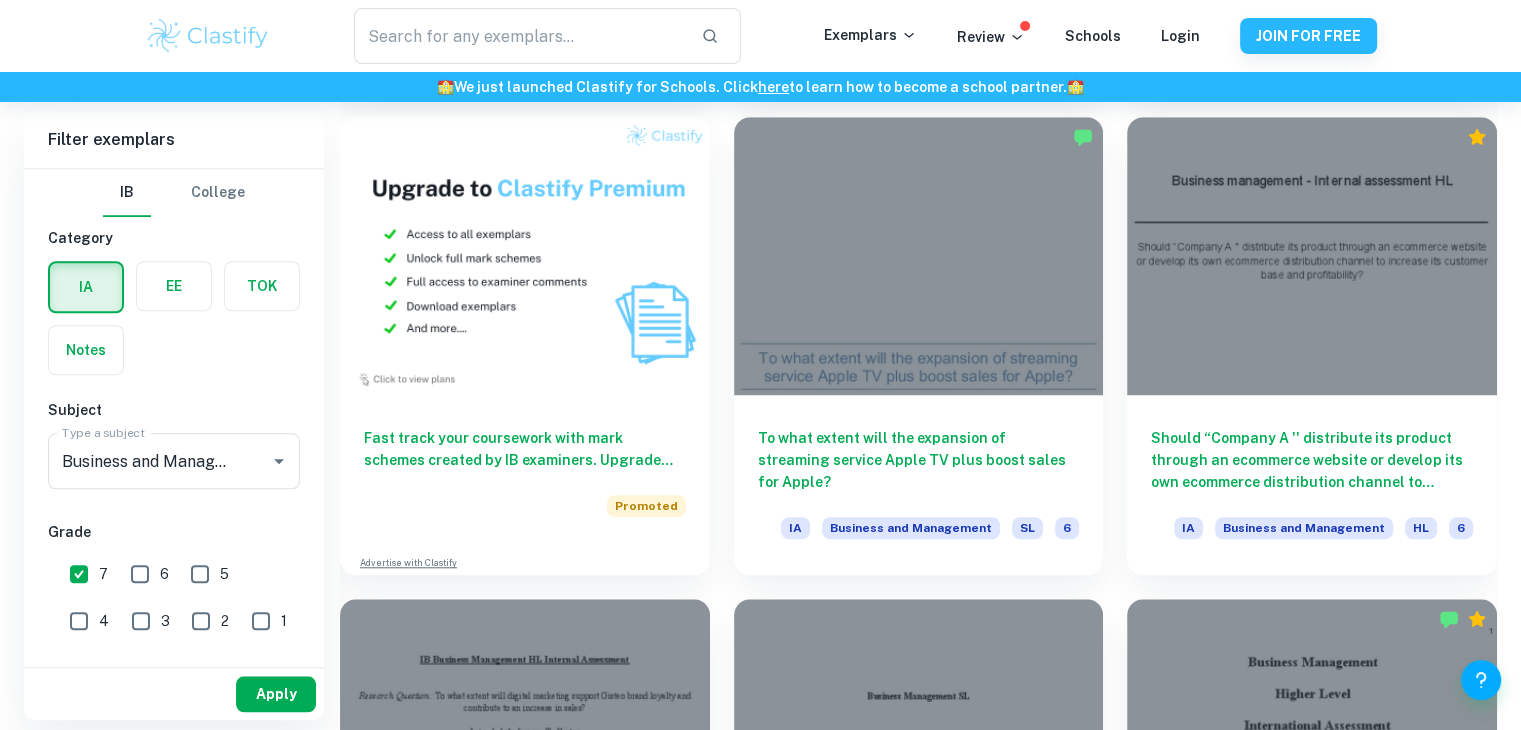 click on "Apply" at bounding box center [276, 694] 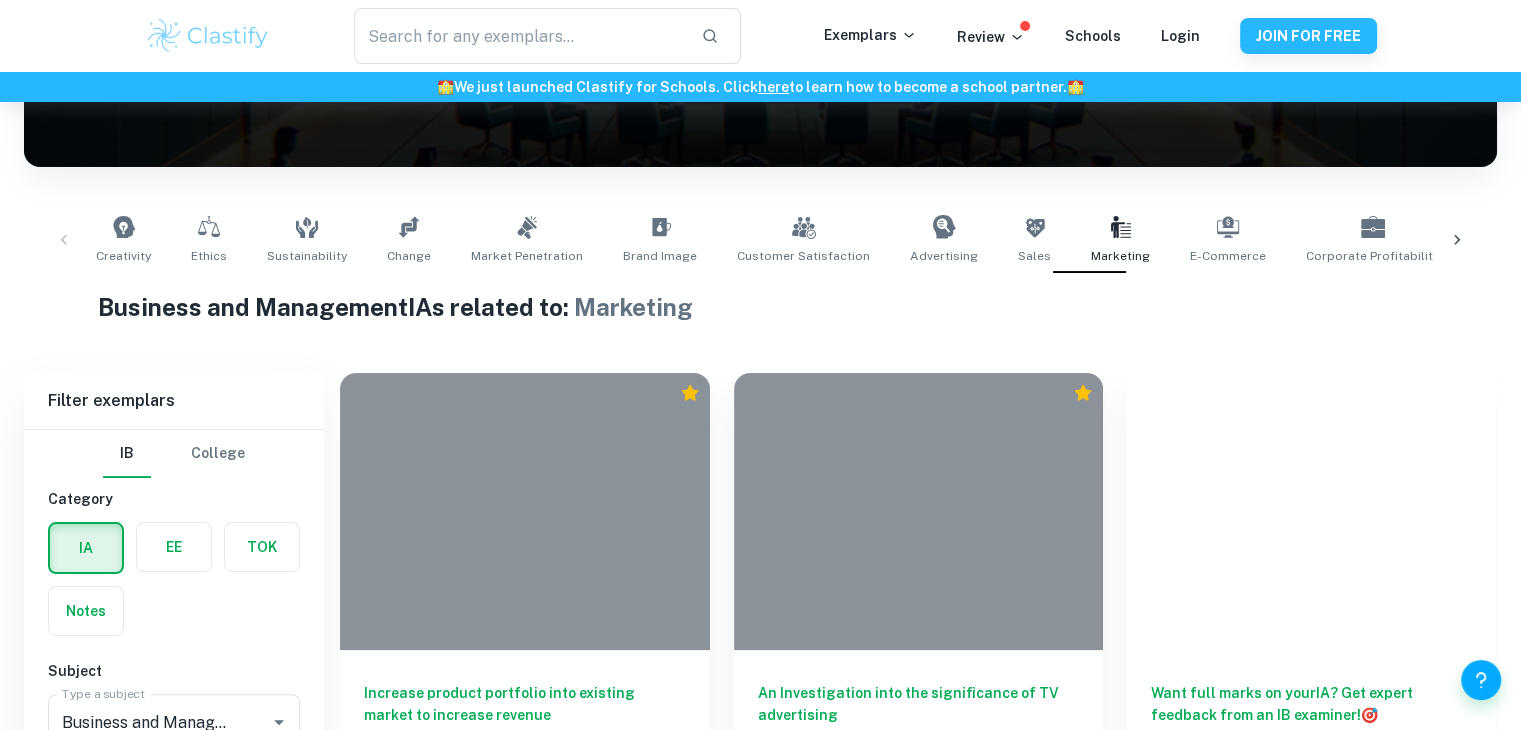scroll, scrollTop: 1563, scrollLeft: 0, axis: vertical 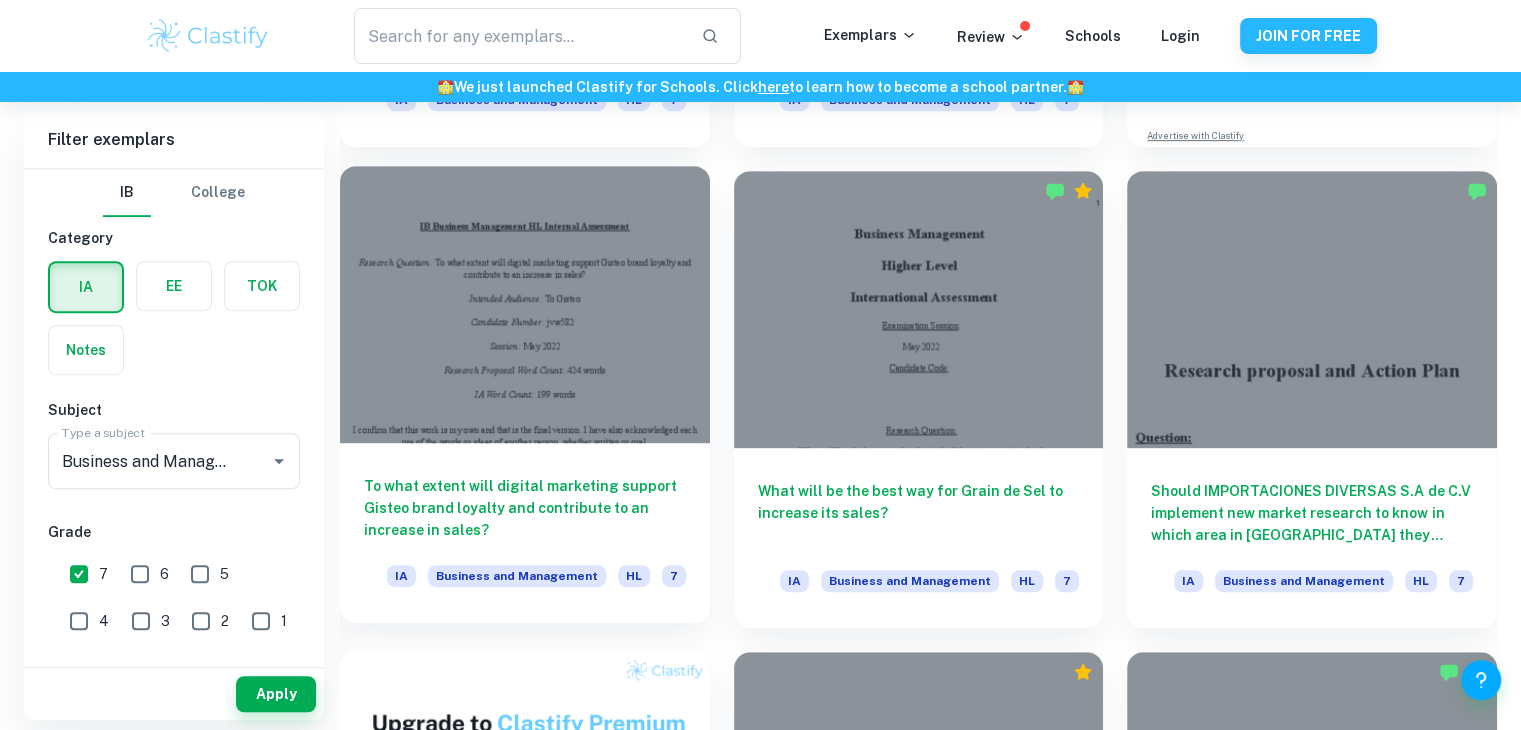 click on "To what extent will digital marketing support Gisteo brand loyalty and  contribute to an increase in sales?" at bounding box center [525, 508] 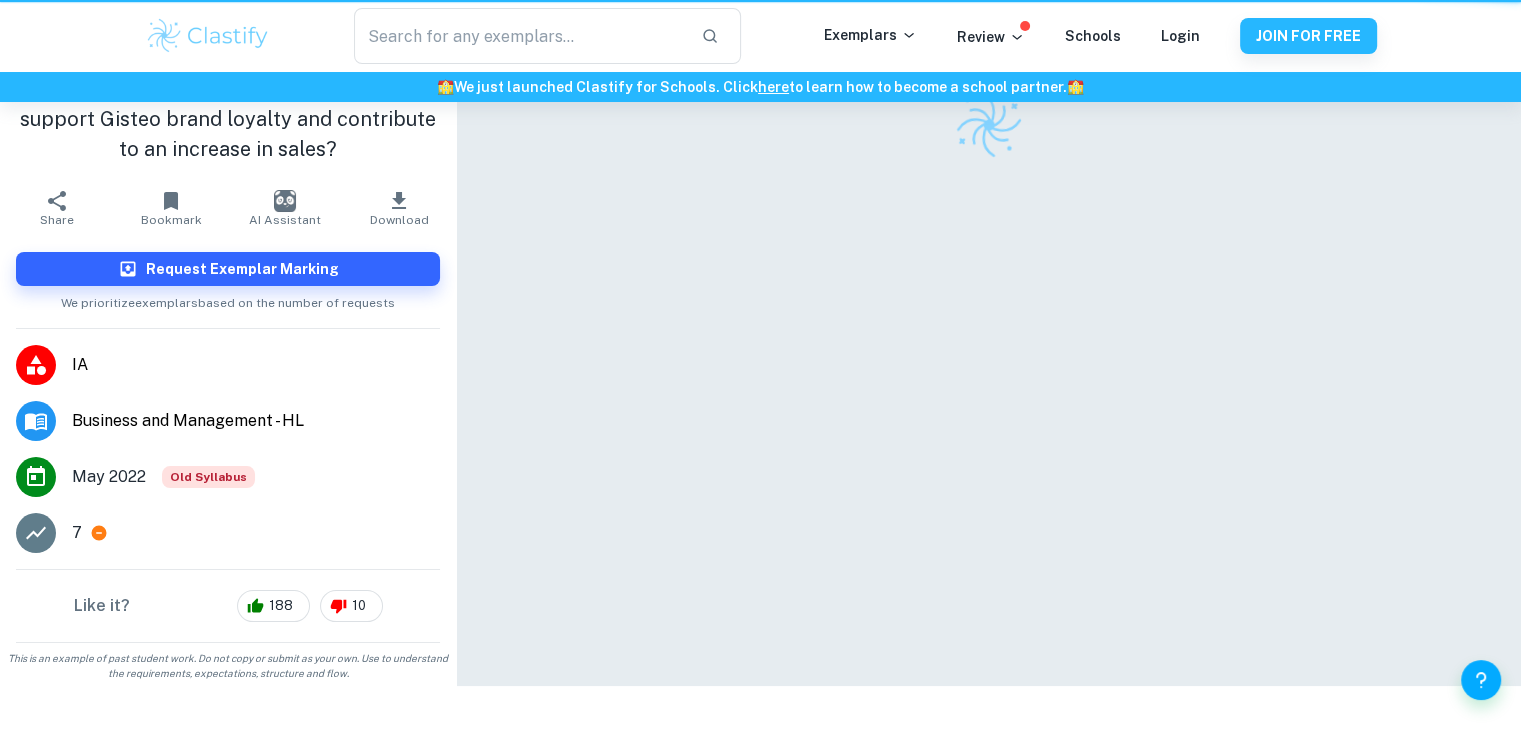 scroll, scrollTop: 0, scrollLeft: 0, axis: both 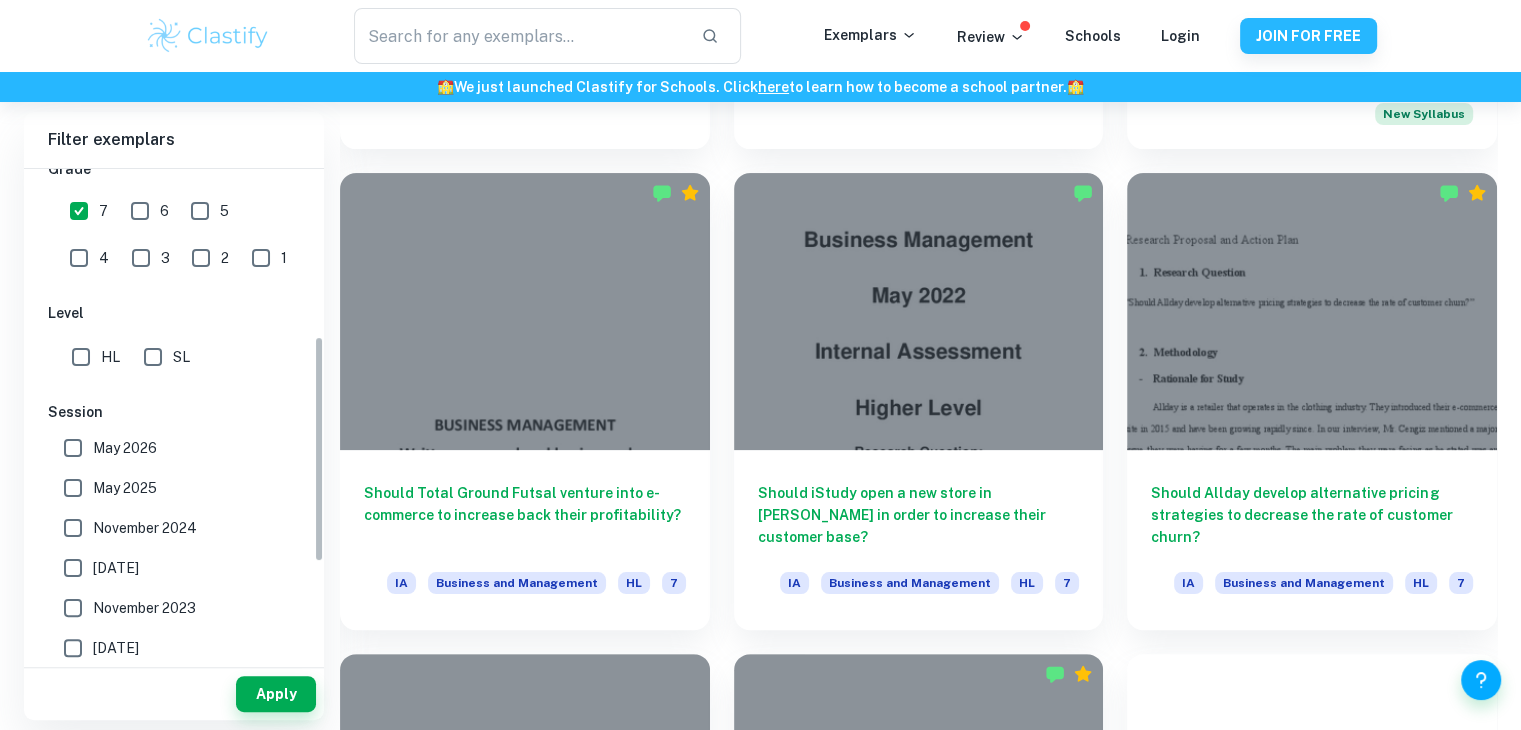 click on "HL" at bounding box center (81, 357) 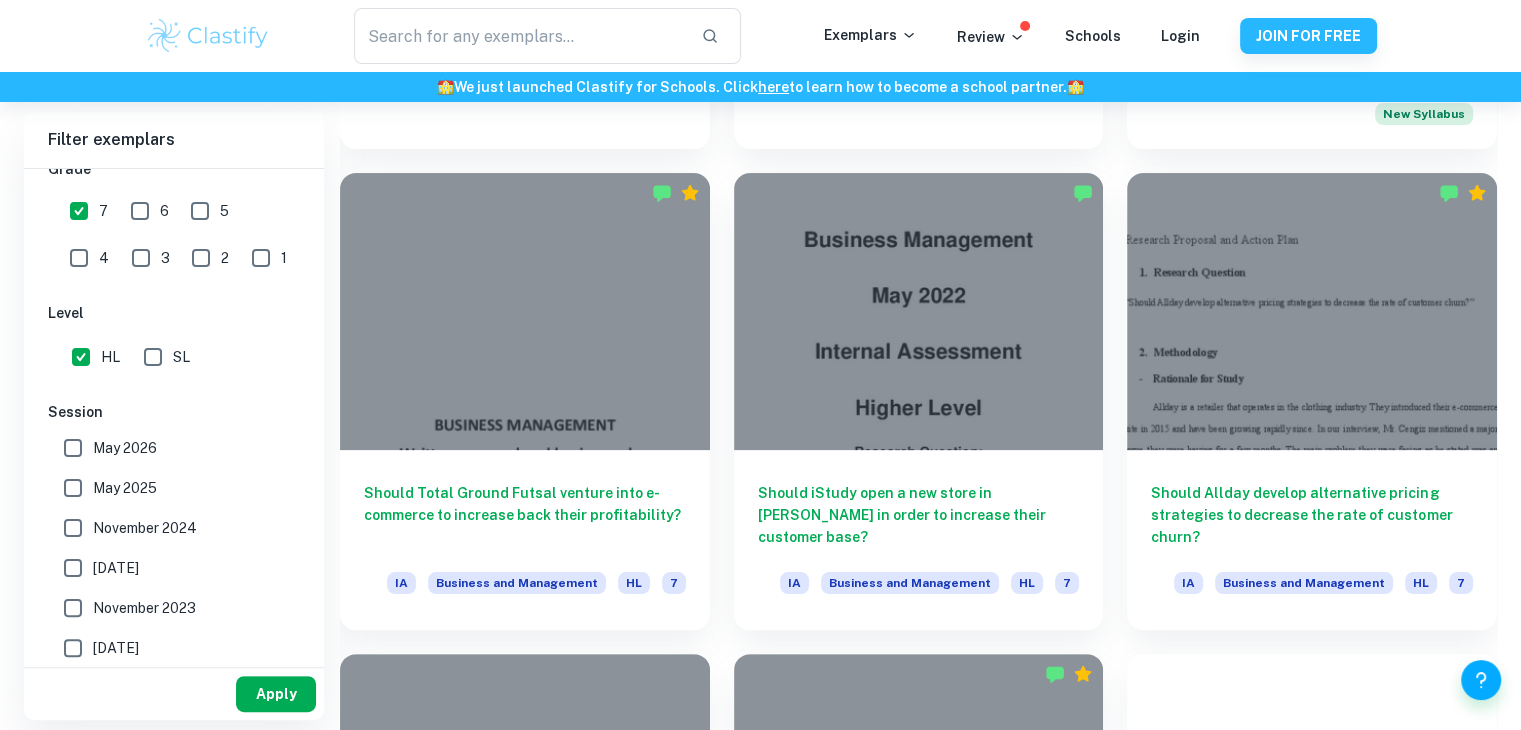 click on "Apply" at bounding box center [276, 694] 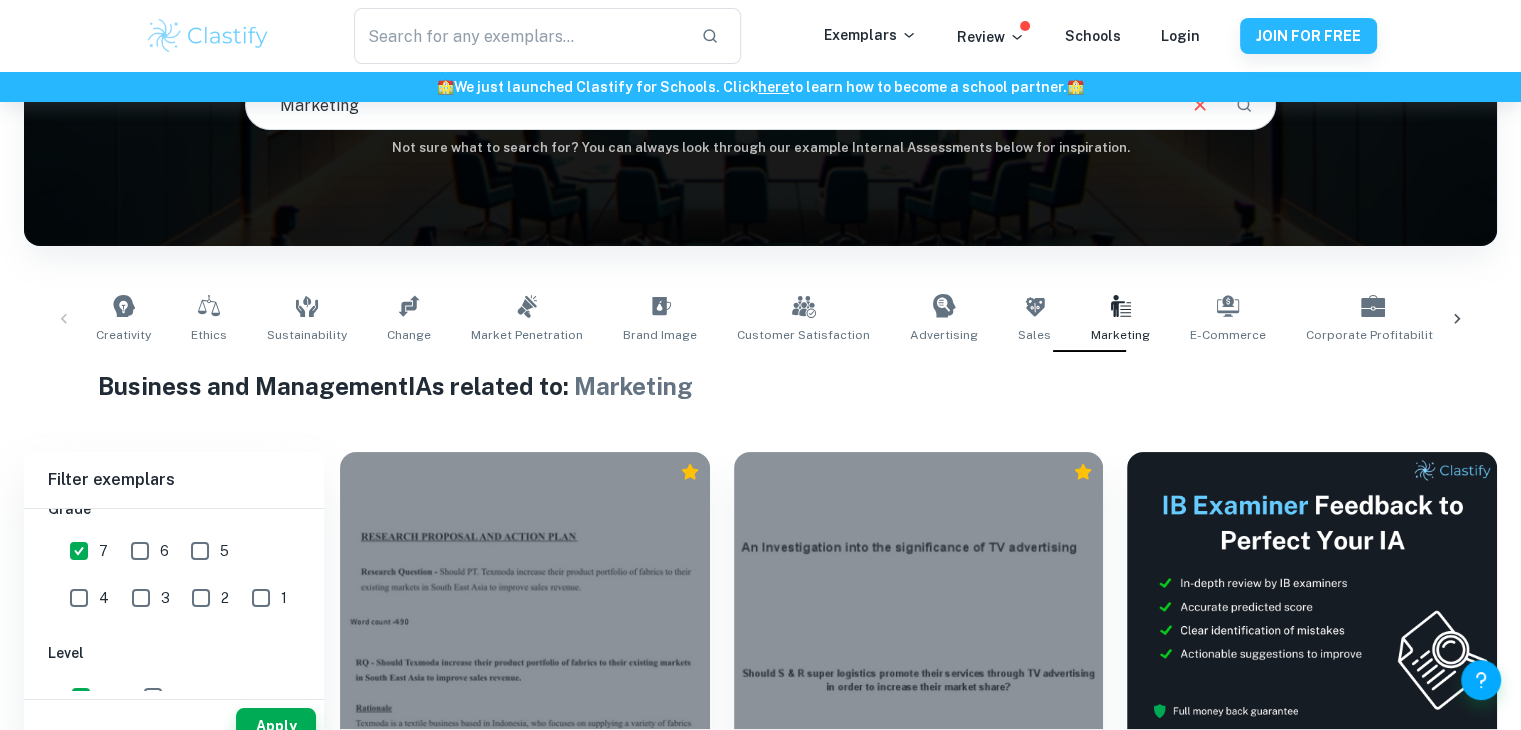 scroll, scrollTop: 0, scrollLeft: 0, axis: both 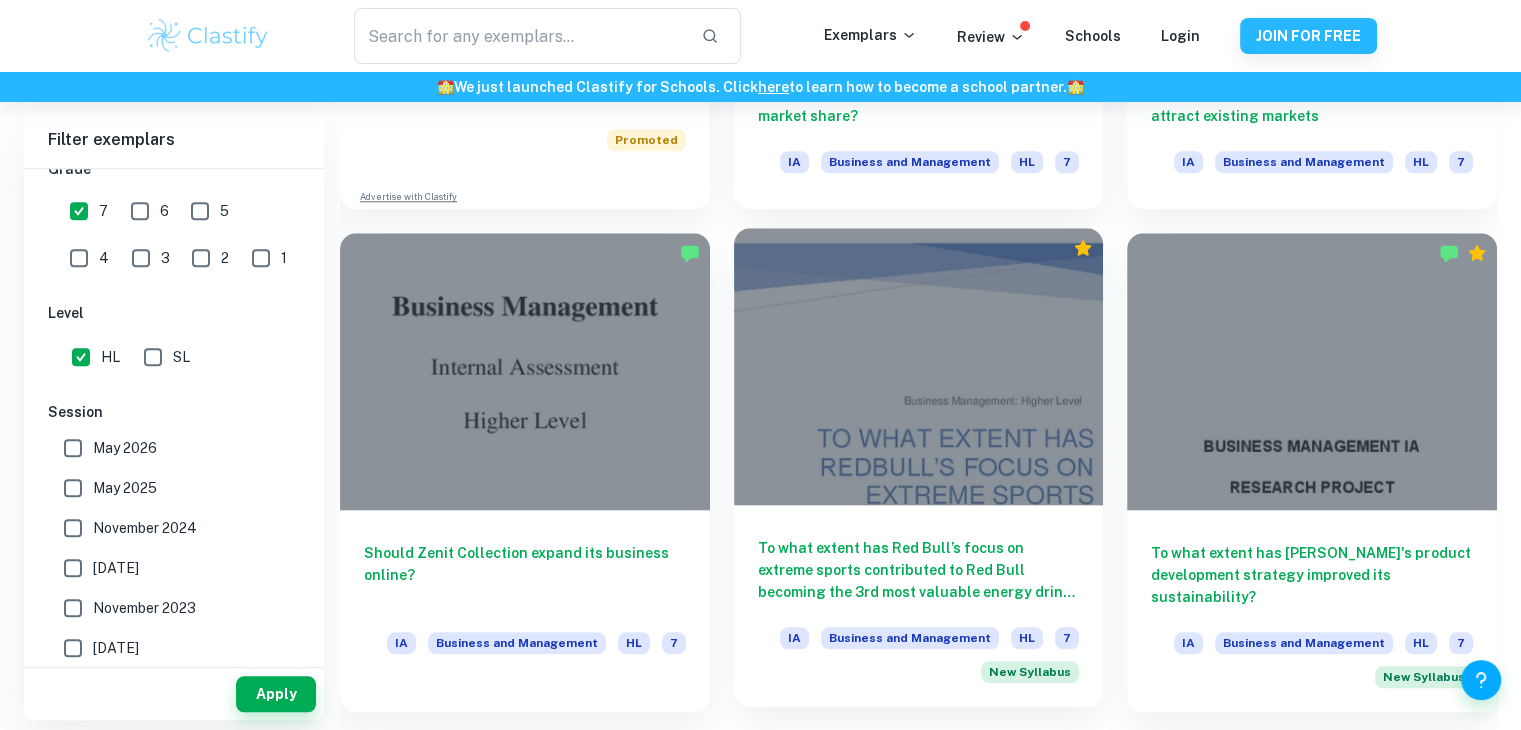 click at bounding box center (919, 366) 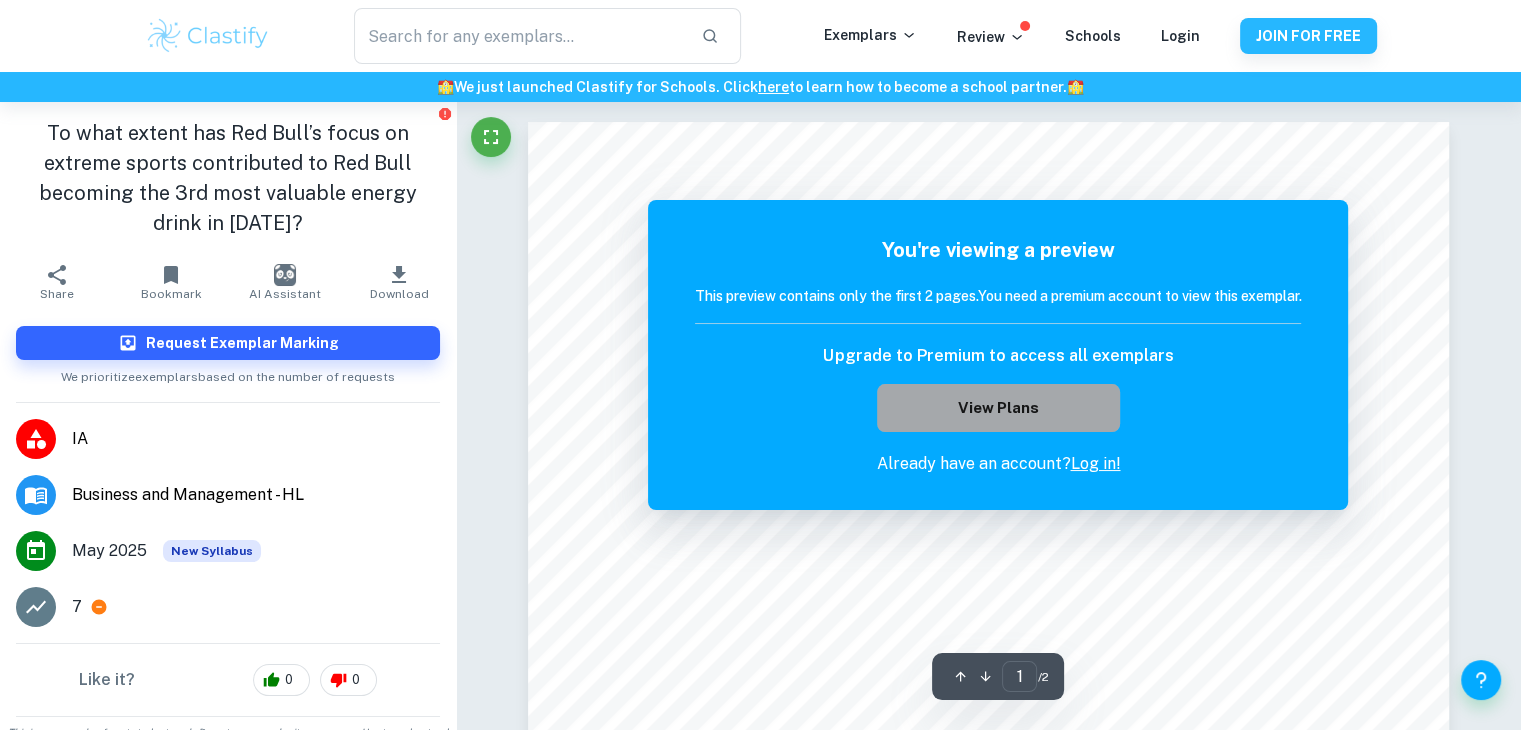 click on "View Plans" at bounding box center [998, 408] 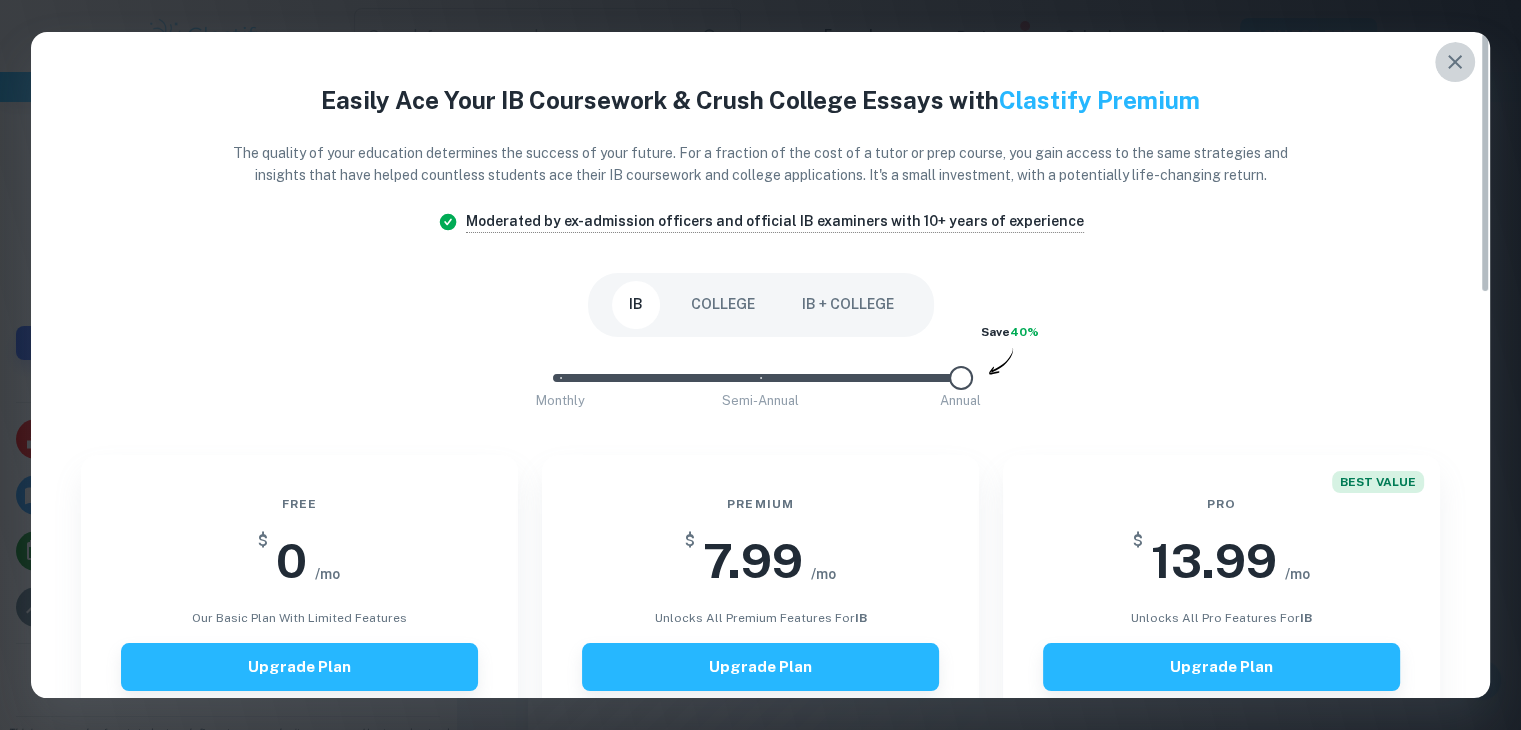 click 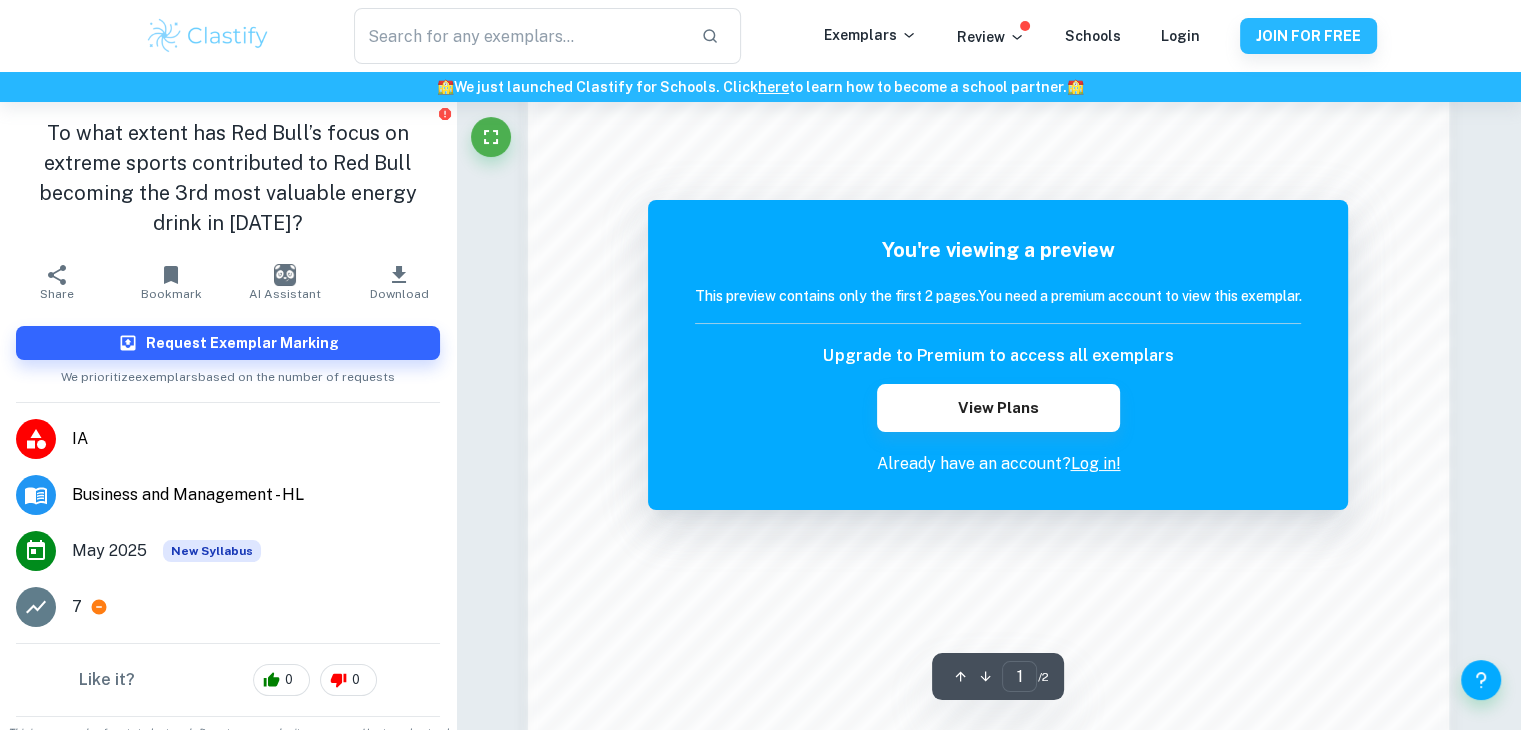 scroll, scrollTop: 2146, scrollLeft: 0, axis: vertical 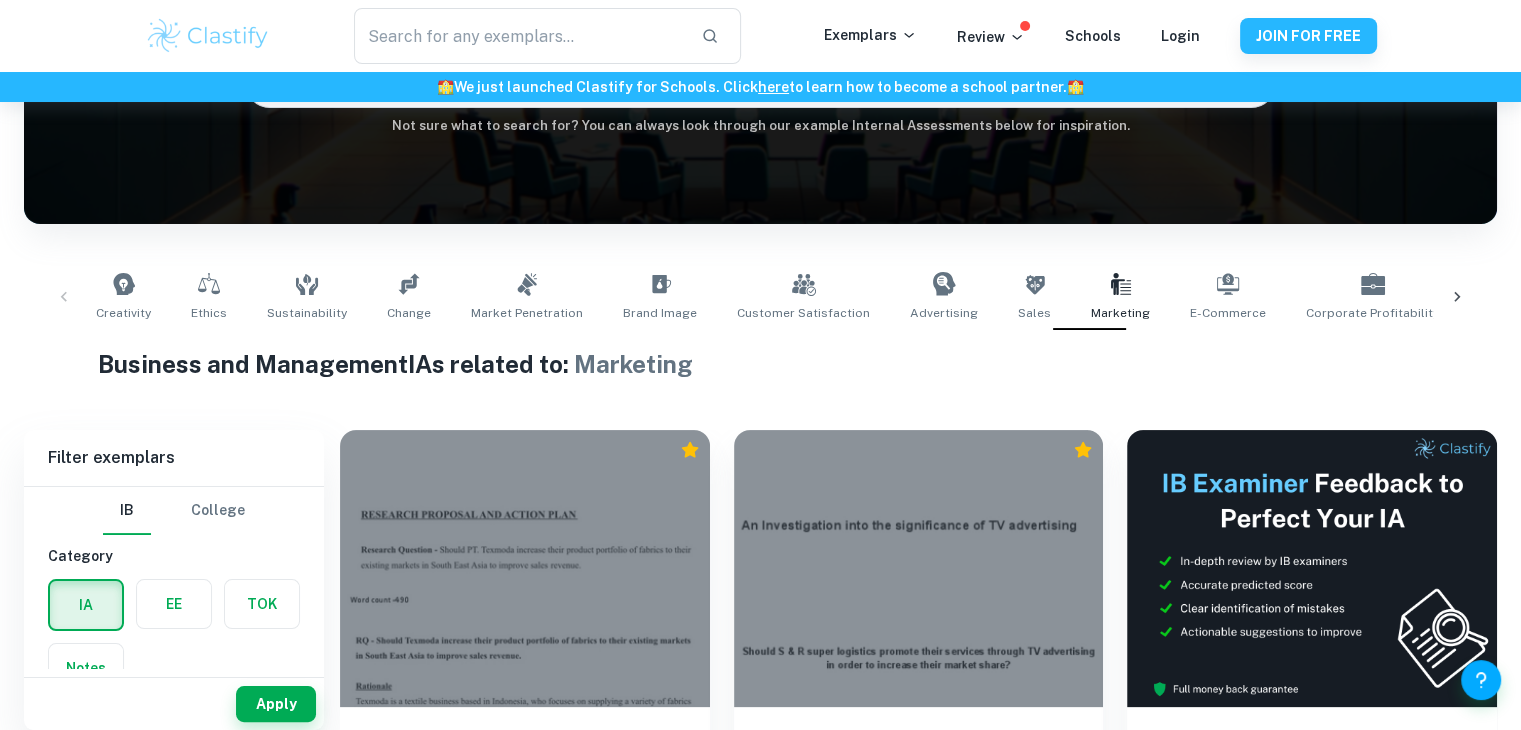 type 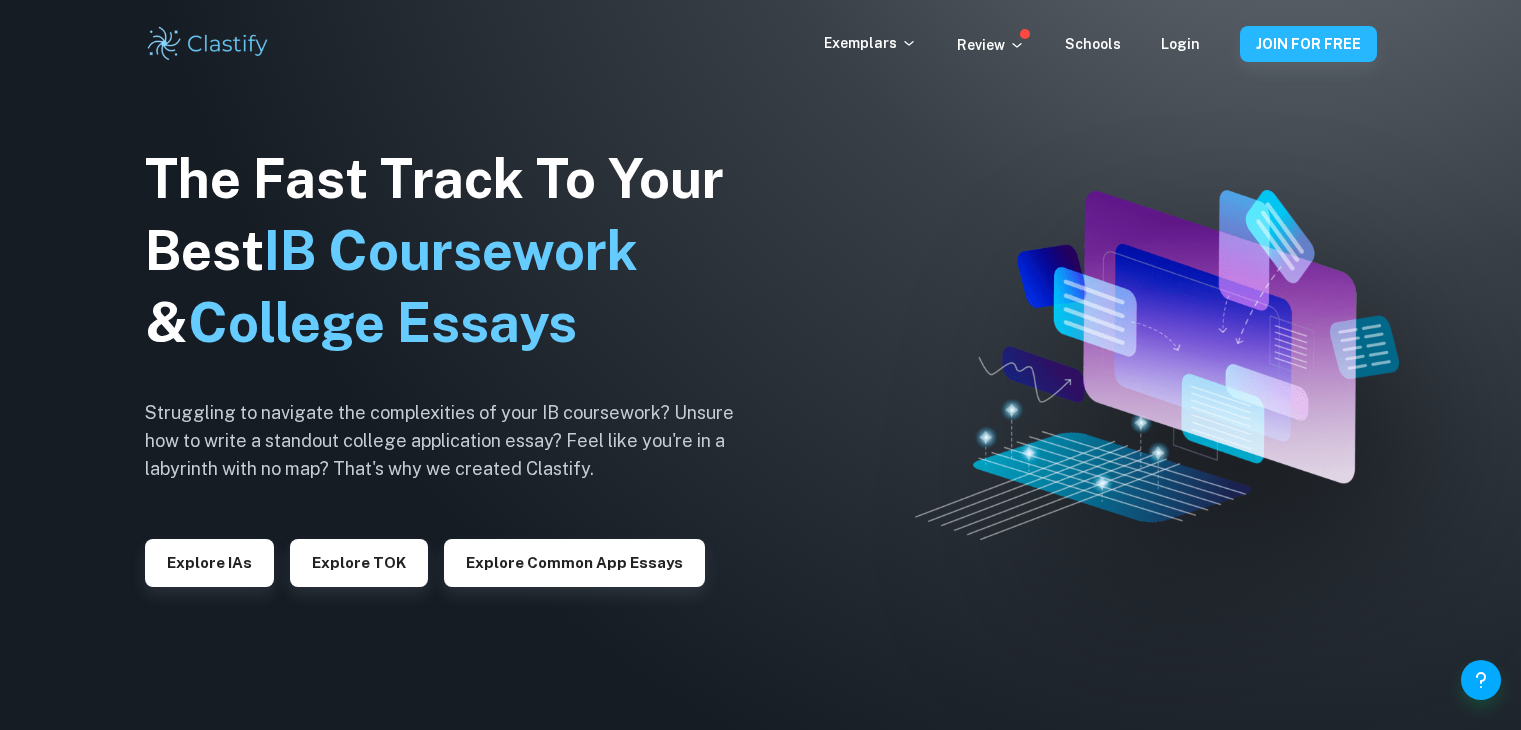 scroll, scrollTop: 0, scrollLeft: 0, axis: both 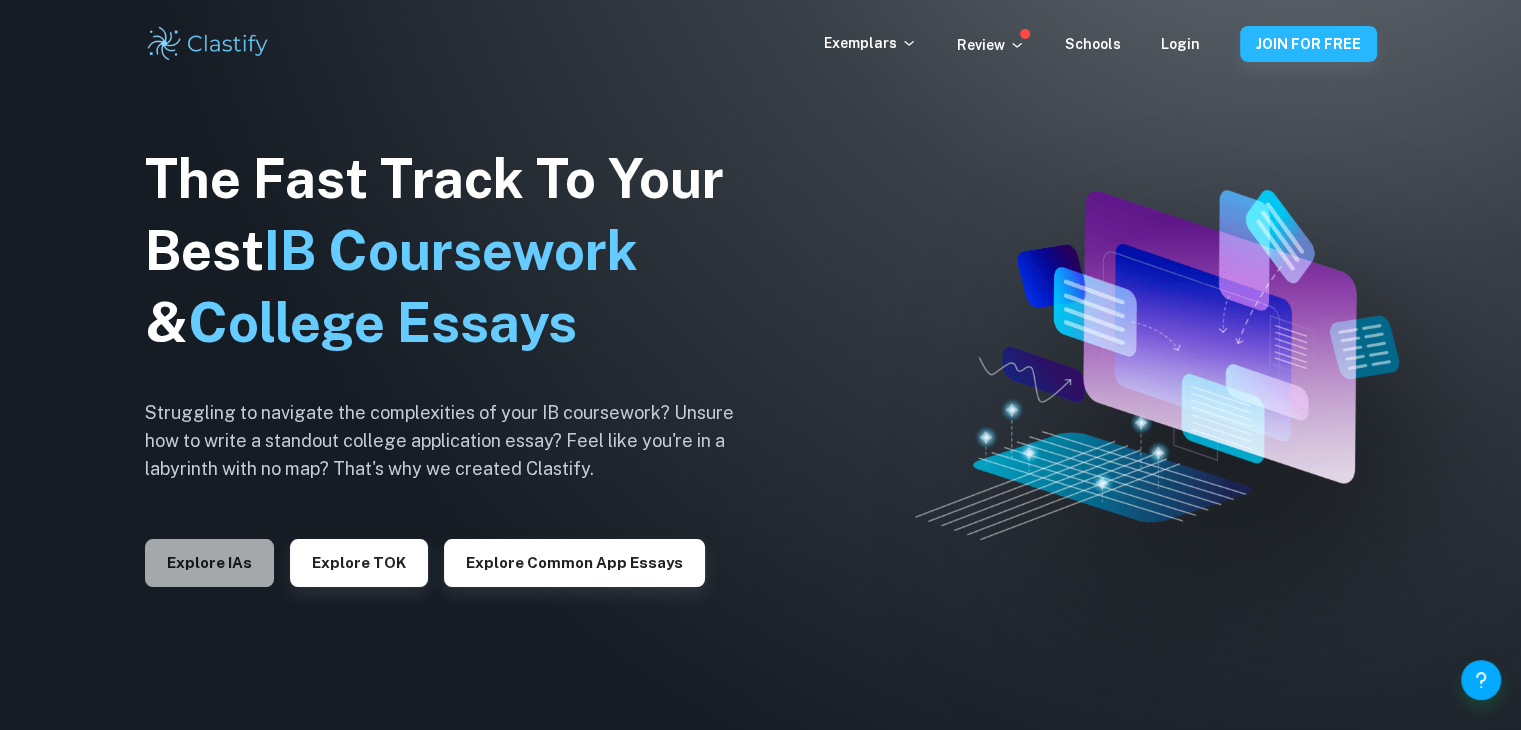 click on "Explore IAs" at bounding box center (209, 563) 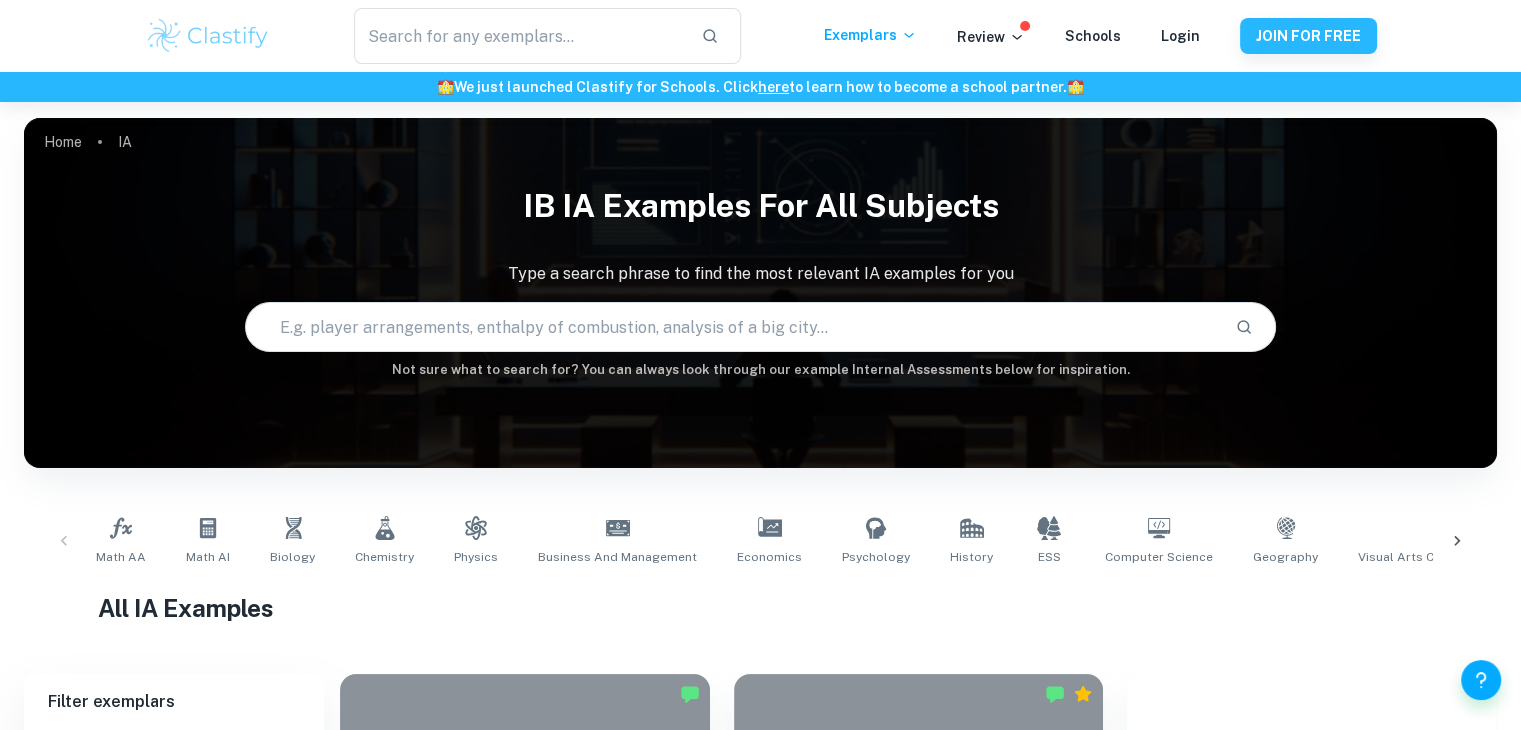 click at bounding box center [732, 327] 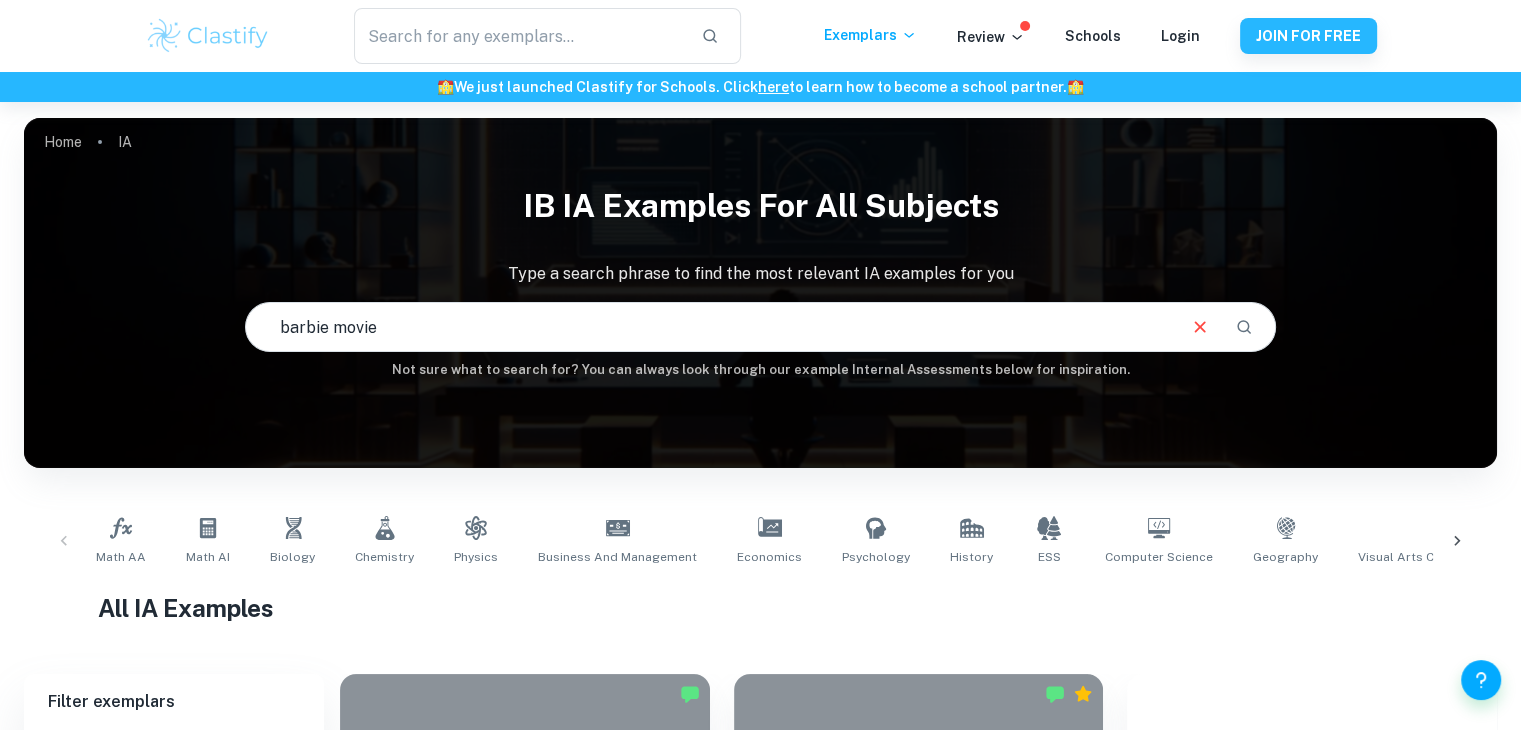 type on "barbie movie" 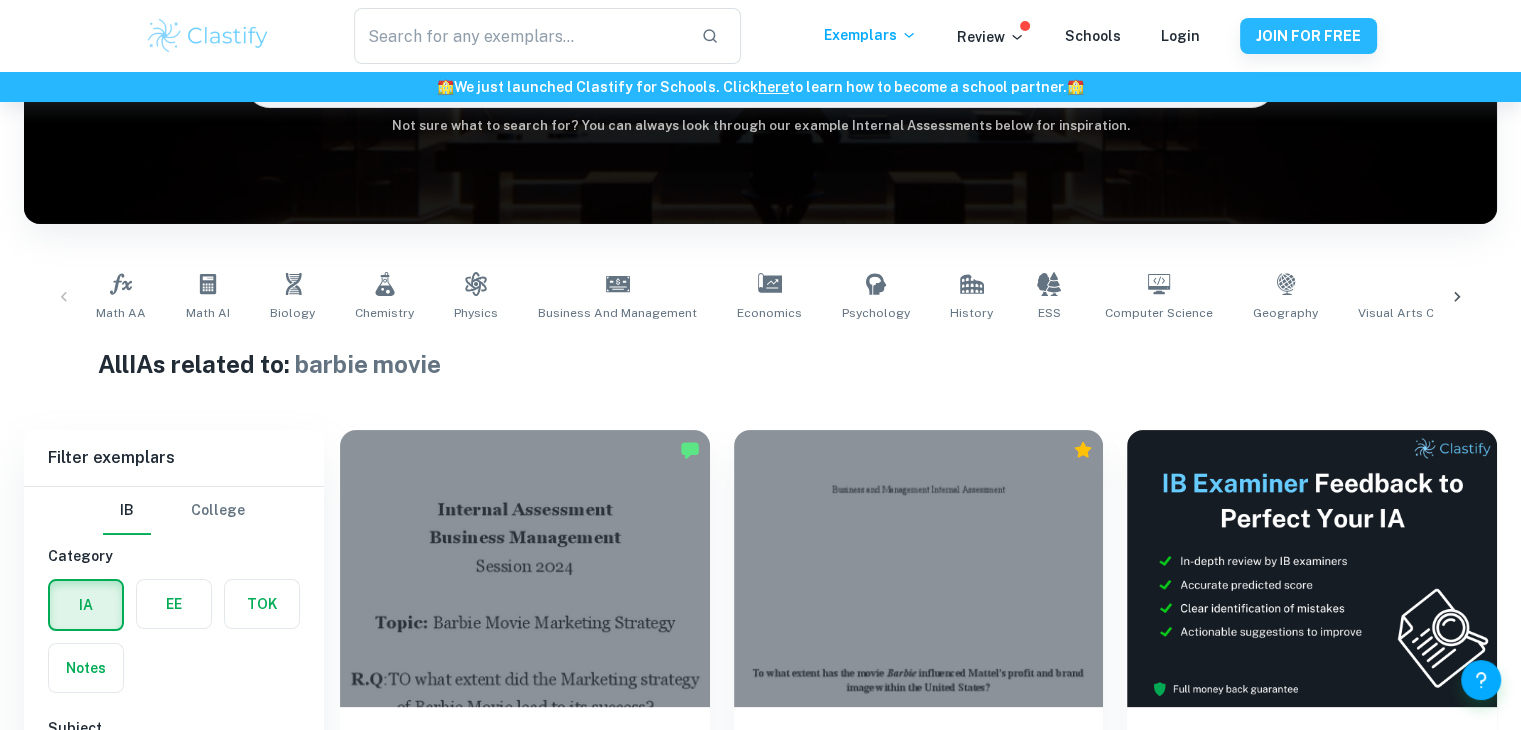 scroll, scrollTop: 498, scrollLeft: 0, axis: vertical 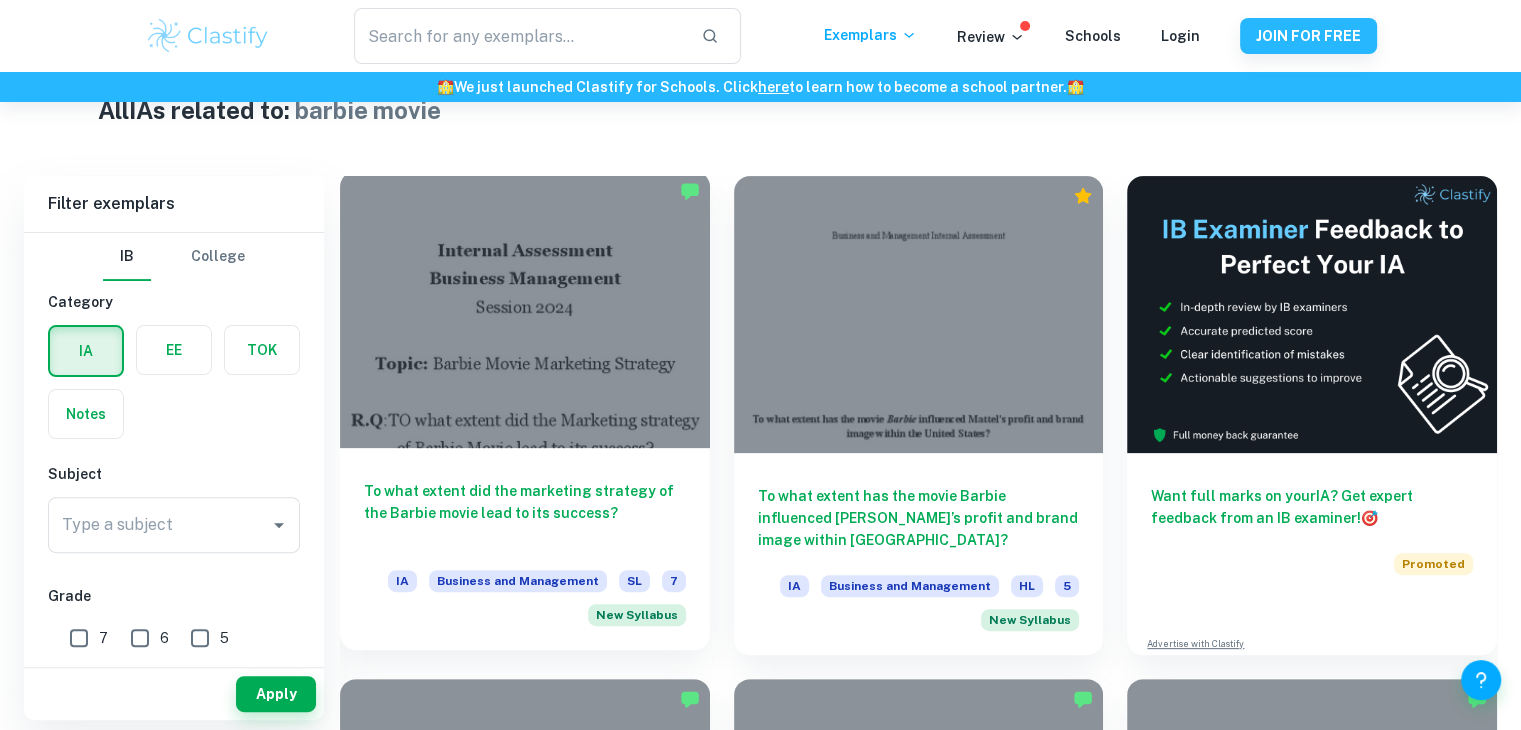 click at bounding box center (525, 309) 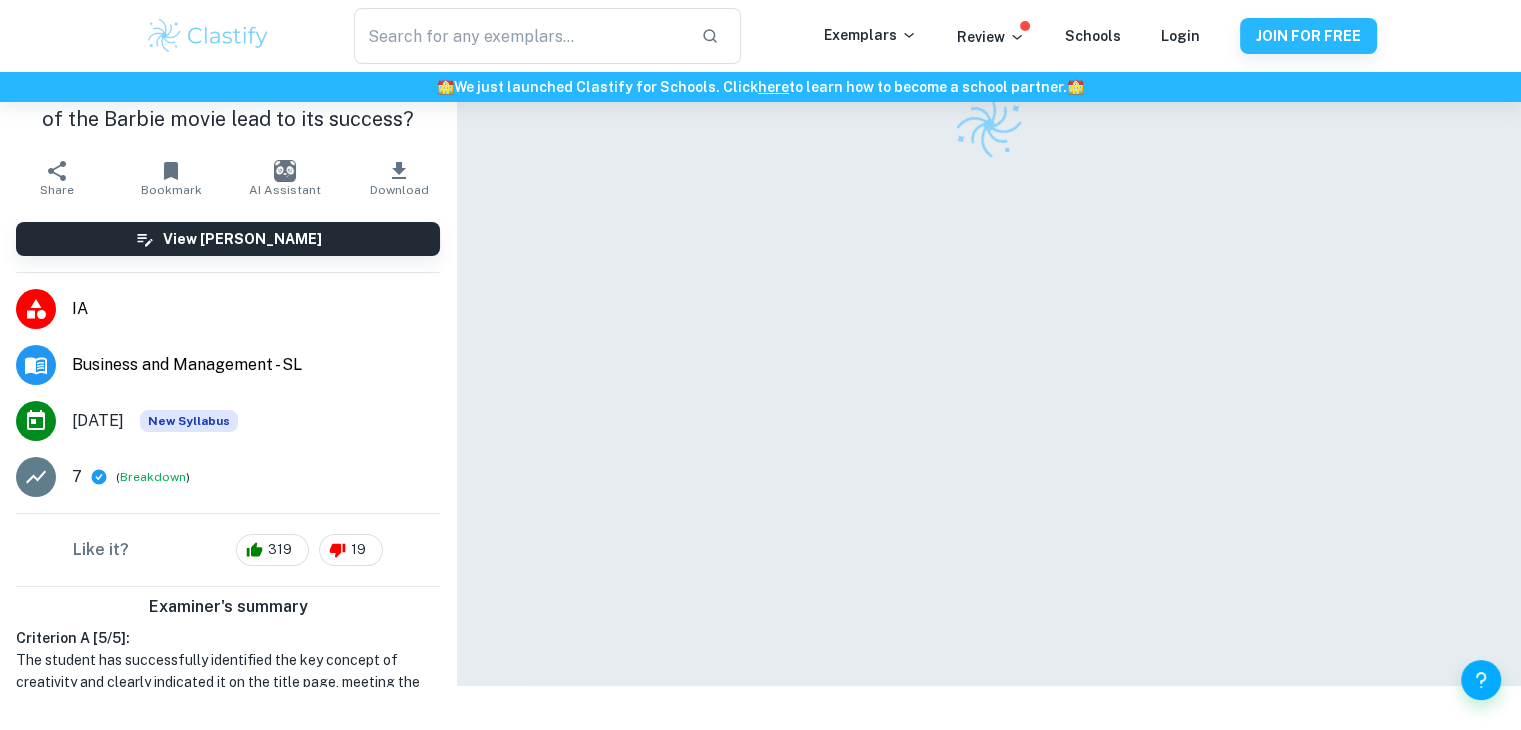 scroll, scrollTop: 0, scrollLeft: 0, axis: both 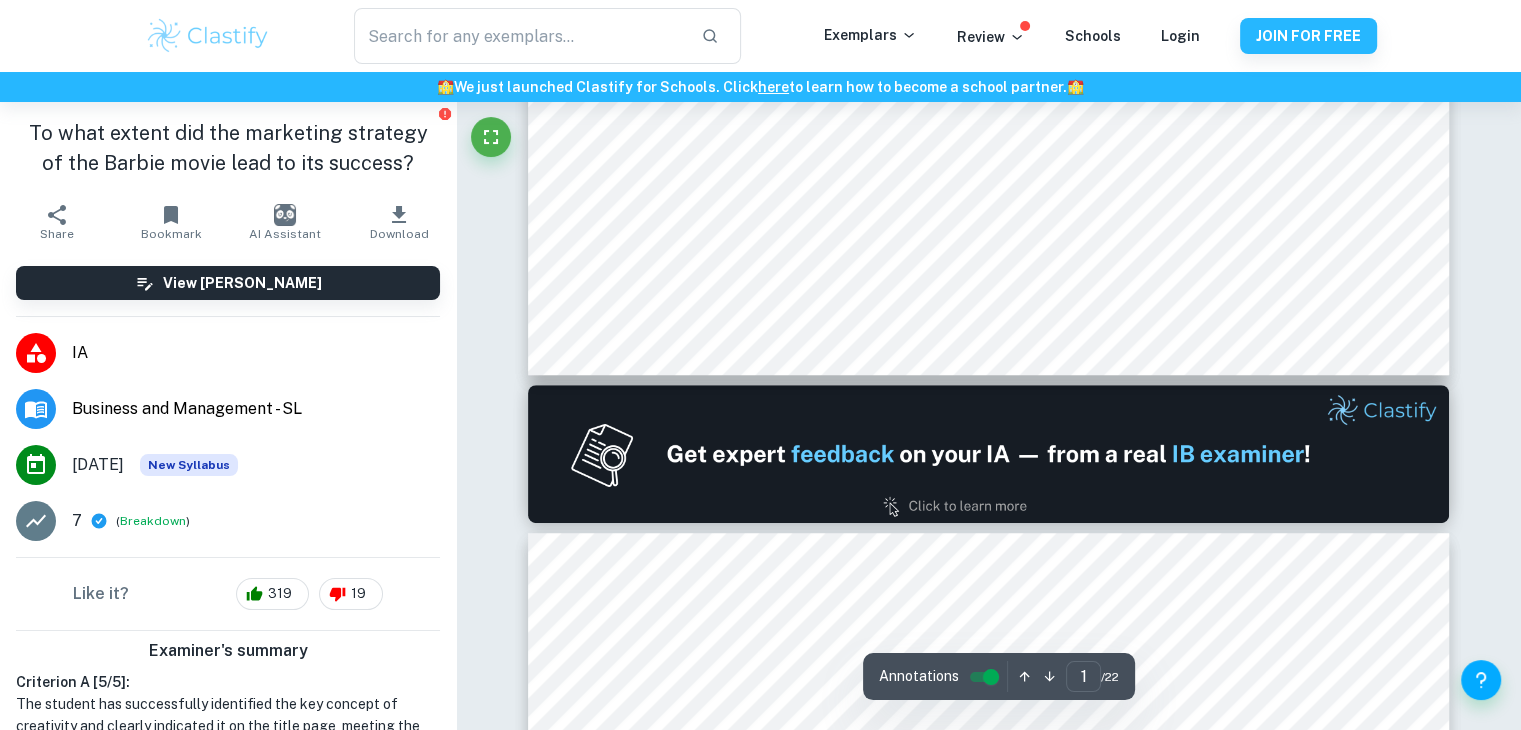 type on "2" 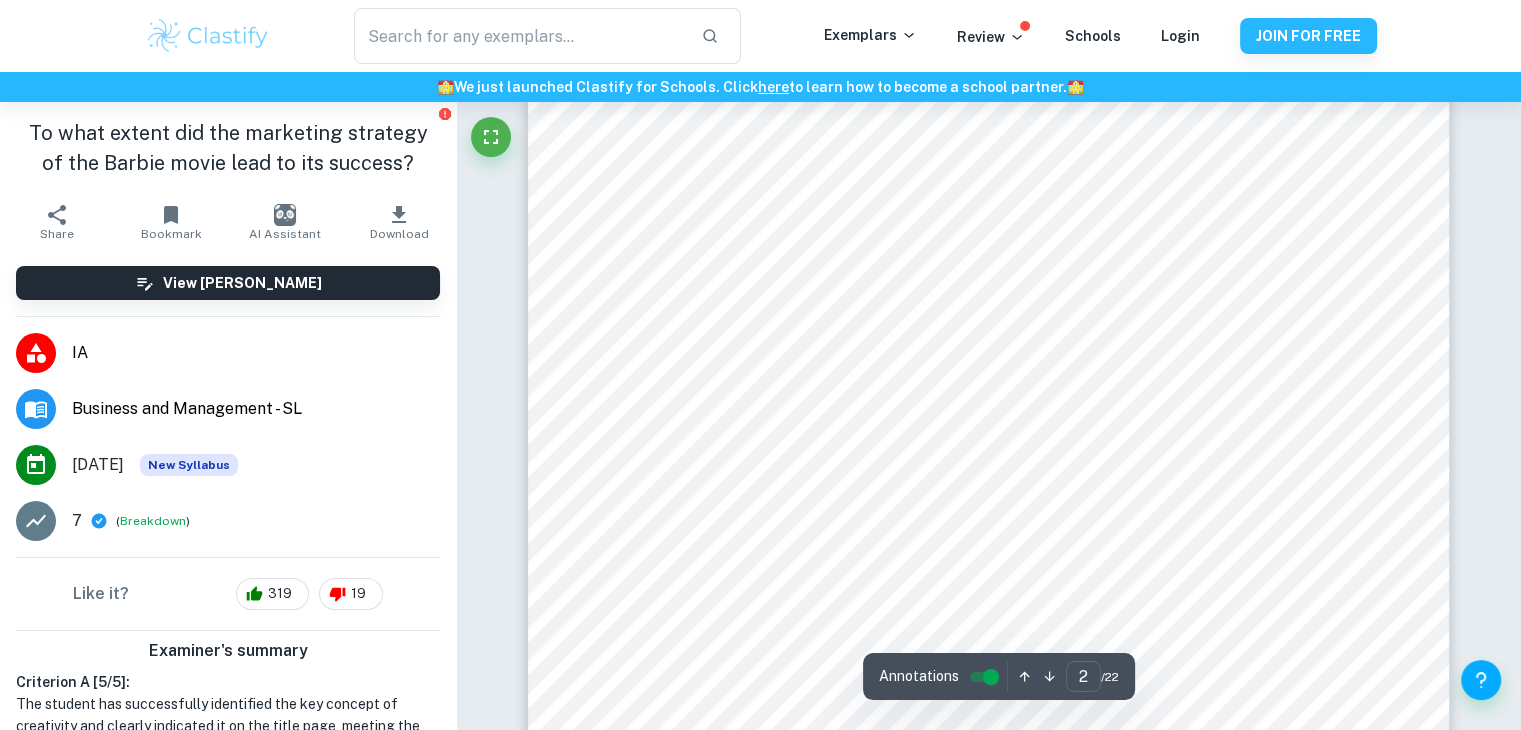 scroll, scrollTop: 1618, scrollLeft: 0, axis: vertical 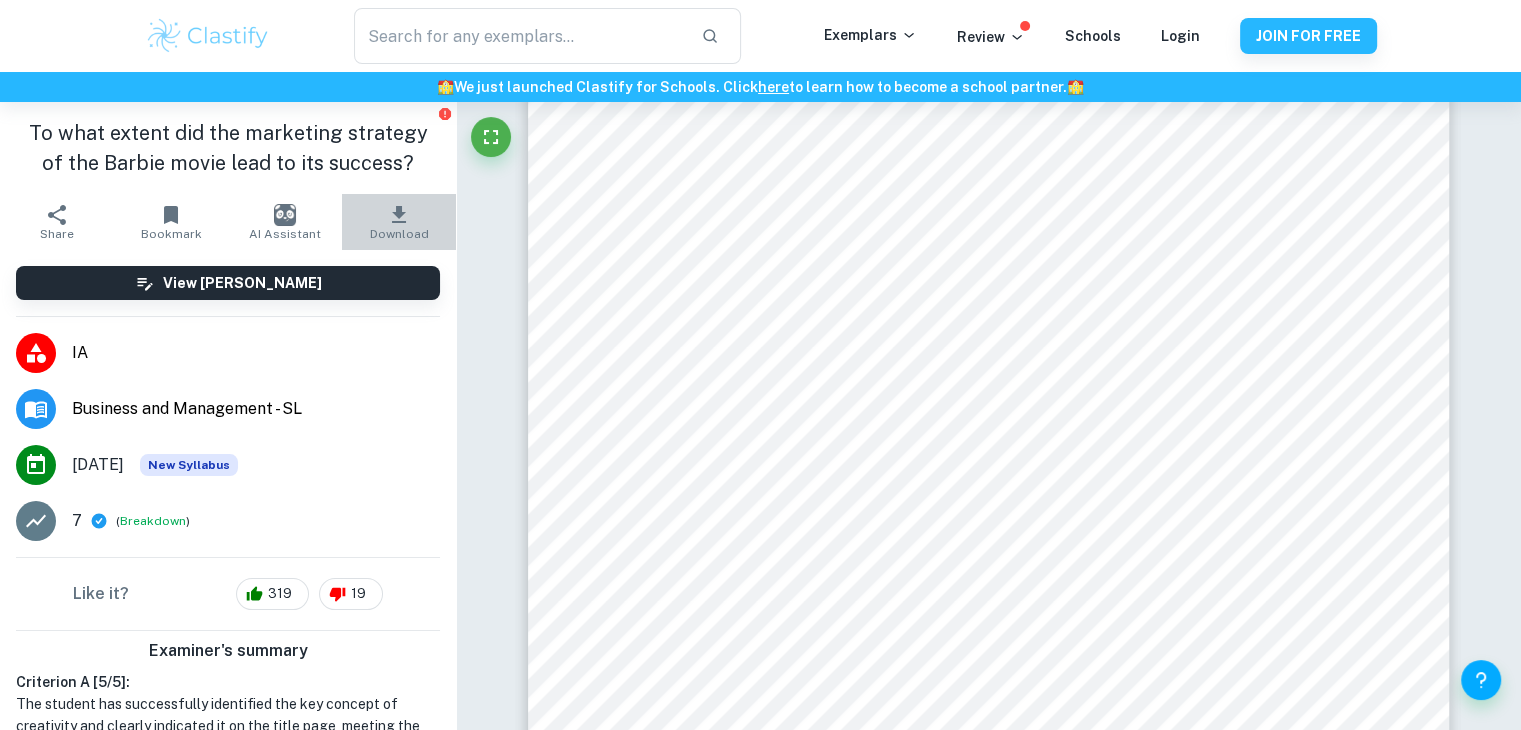 click 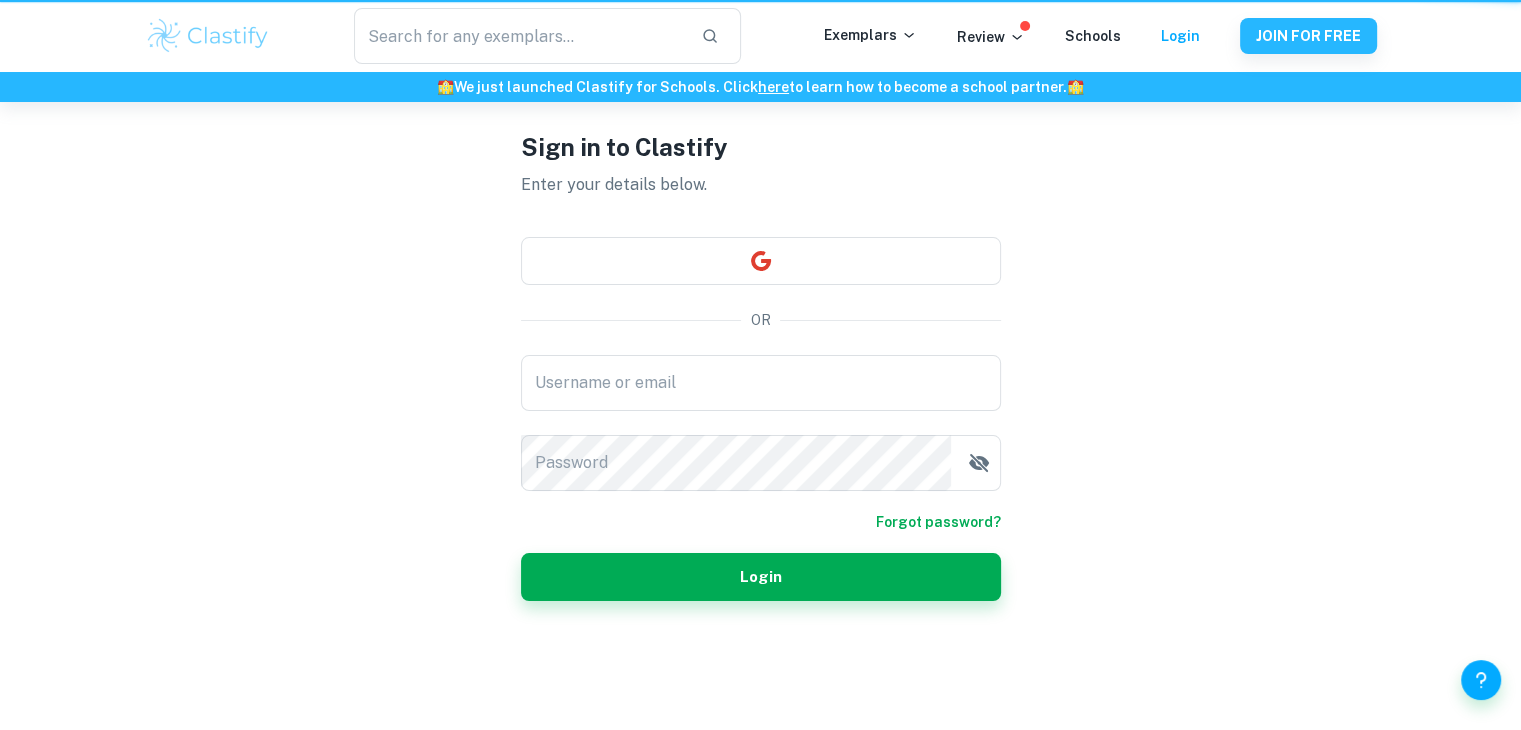 scroll, scrollTop: 0, scrollLeft: 0, axis: both 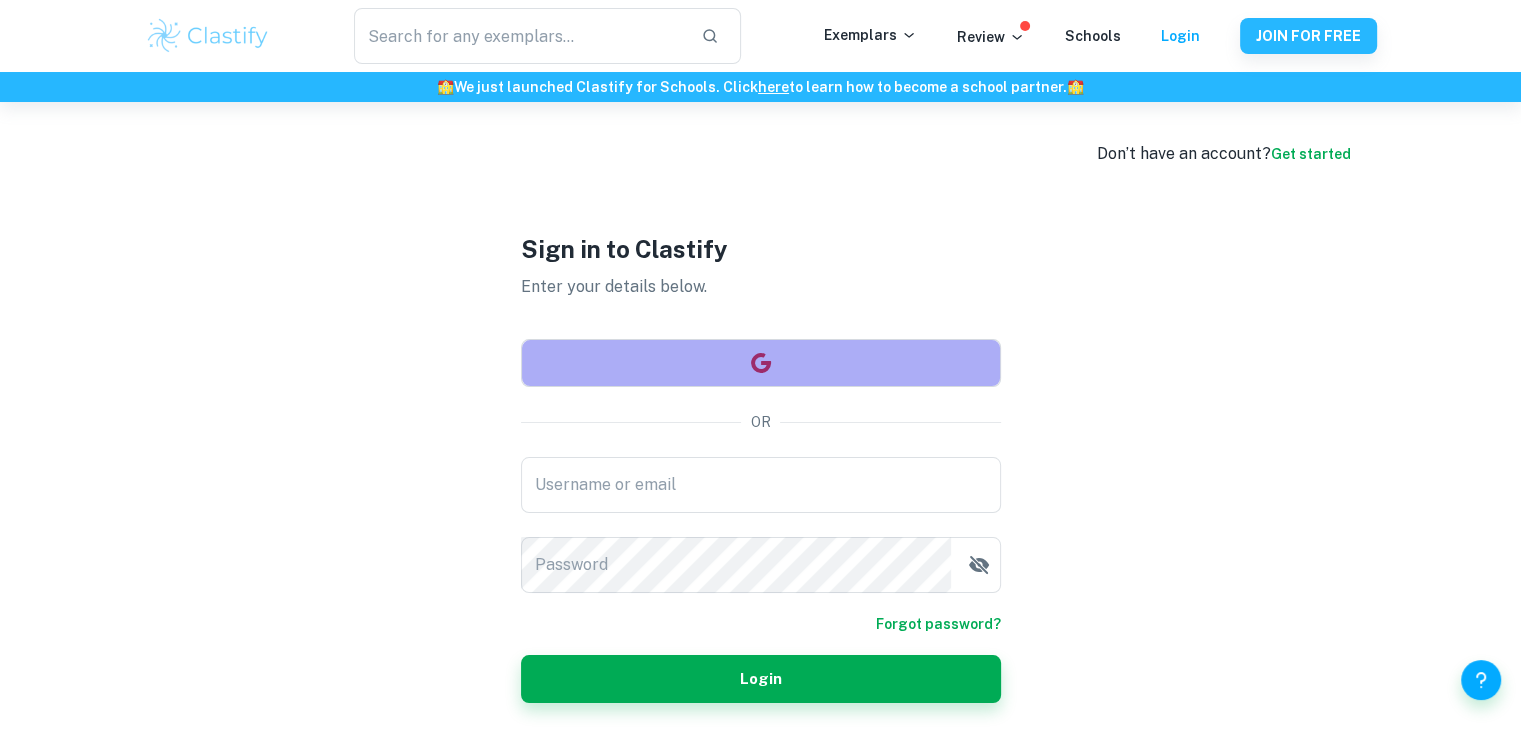 click at bounding box center [761, 363] 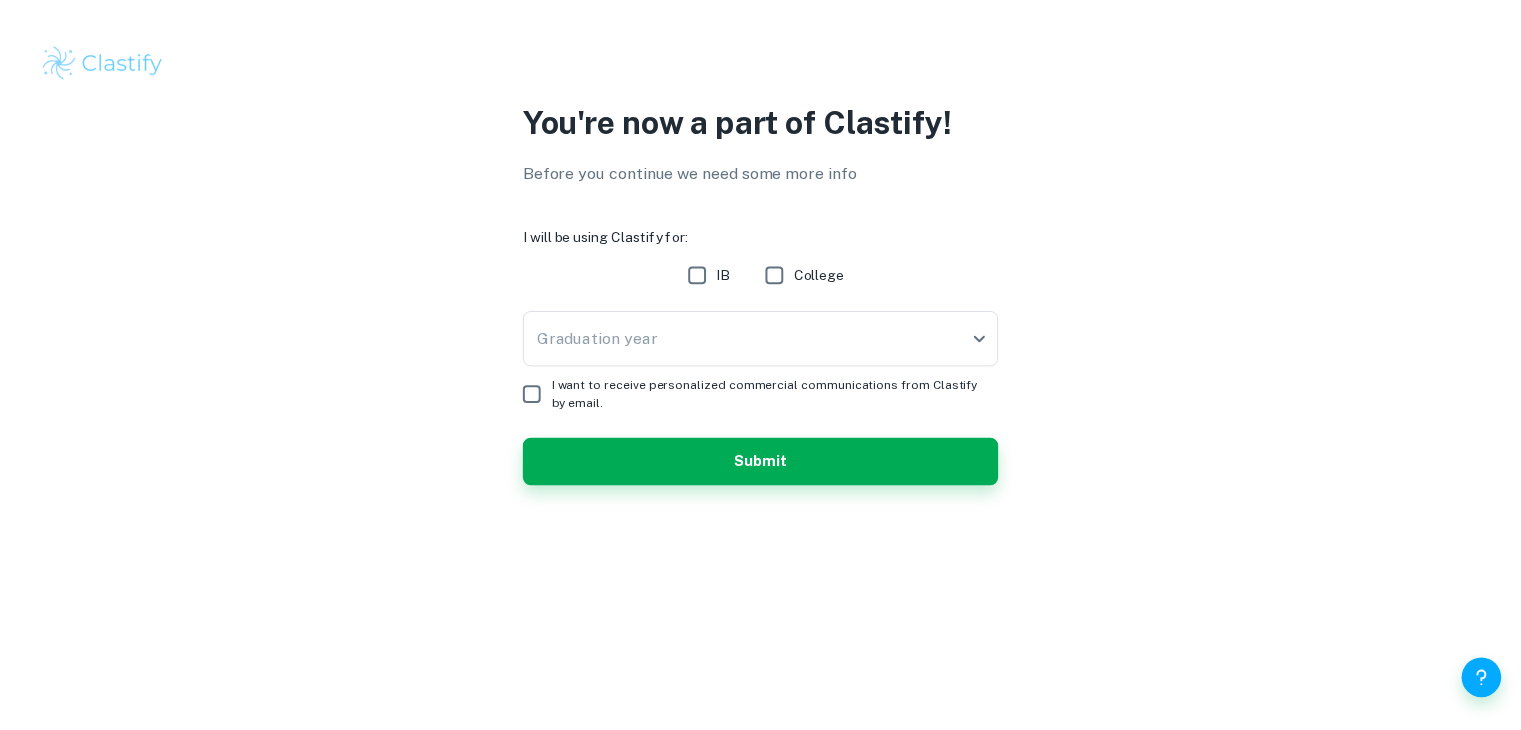 scroll, scrollTop: 0, scrollLeft: 0, axis: both 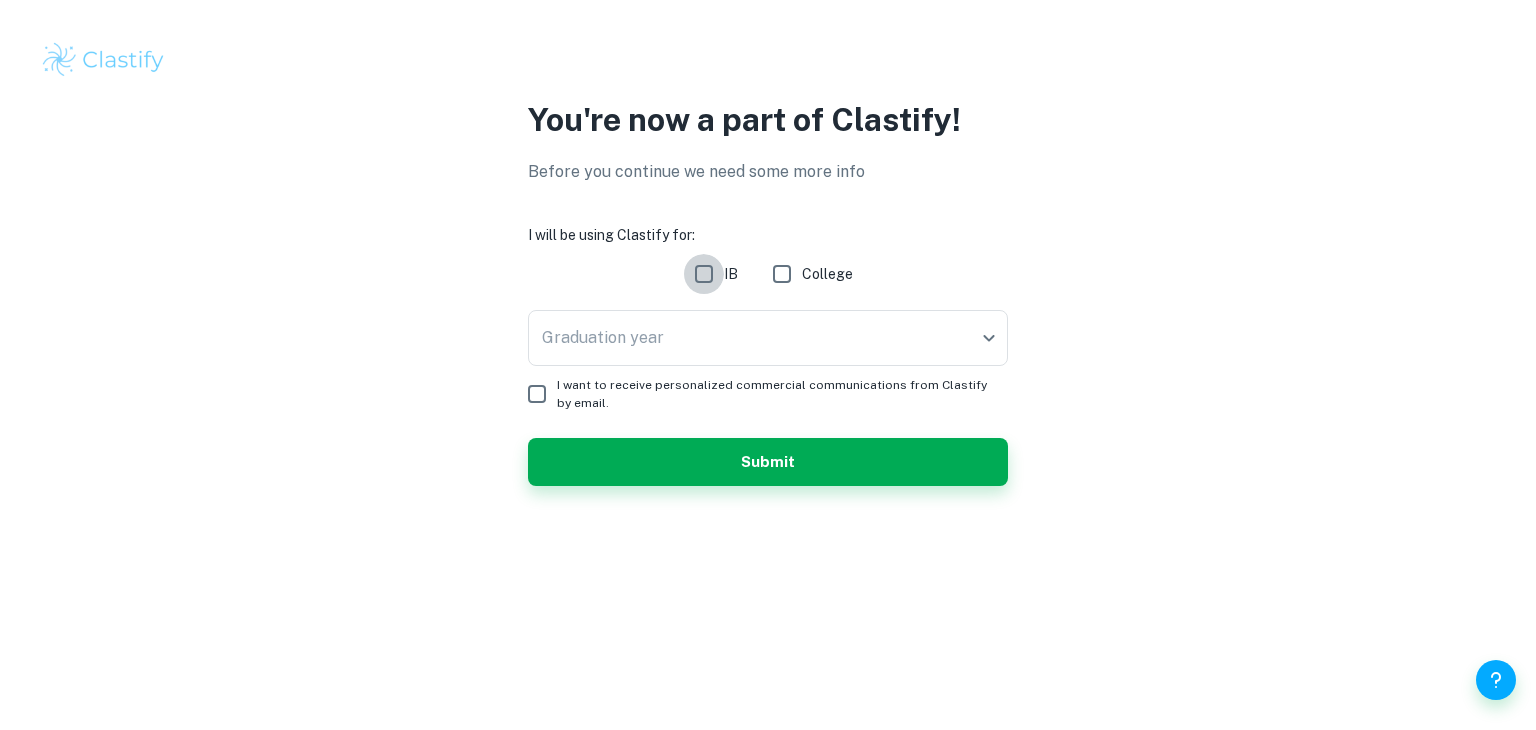 click on "IB" at bounding box center (704, 274) 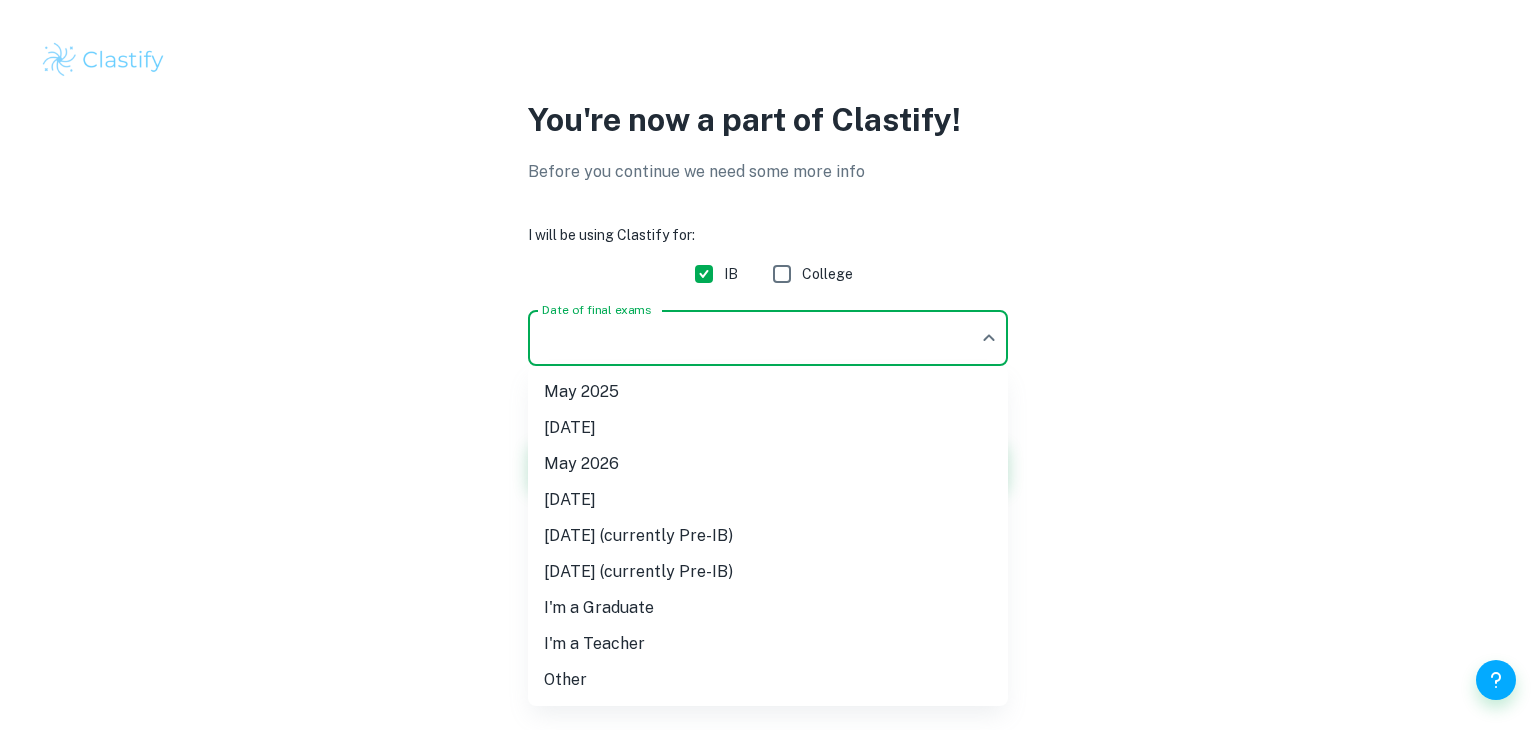click on "We value your privacy We use cookies to enhance your browsing experience, serve personalised ads or content, and analyse our traffic. By clicking "Accept All", you consent to our use of cookies.   Cookie Policy Customise   Reject All   Accept All   Customise Consent Preferences   We use cookies to help you navigate efficiently and perform certain functions. You will find detailed information about all cookies under each consent category below. The cookies that are categorised as "Necessary" are stored on your browser as they are essential for enabling the basic functionalities of the site. ...  Show more For more information on how Google's third-party cookies operate and handle your data, see:   Google Privacy Policy Necessary Always Active Necessary cookies are required to enable the basic features of this site, such as providing secure log-in or adjusting your consent preferences. These cookies do not store any personally identifiable data. Functional Analytics Performance Advertisement Uncategorised" at bounding box center [768, 365] 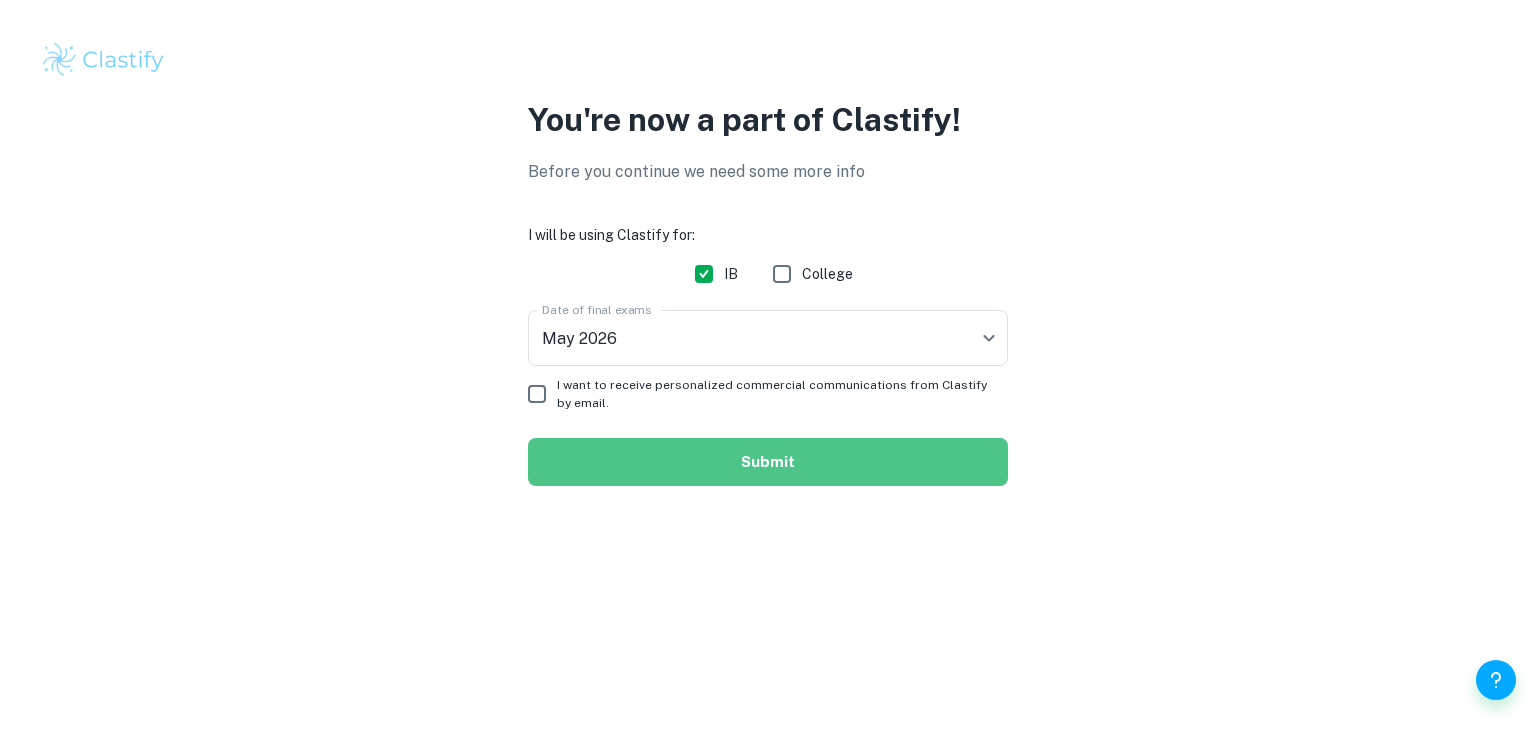 click on "Submit" at bounding box center (768, 462) 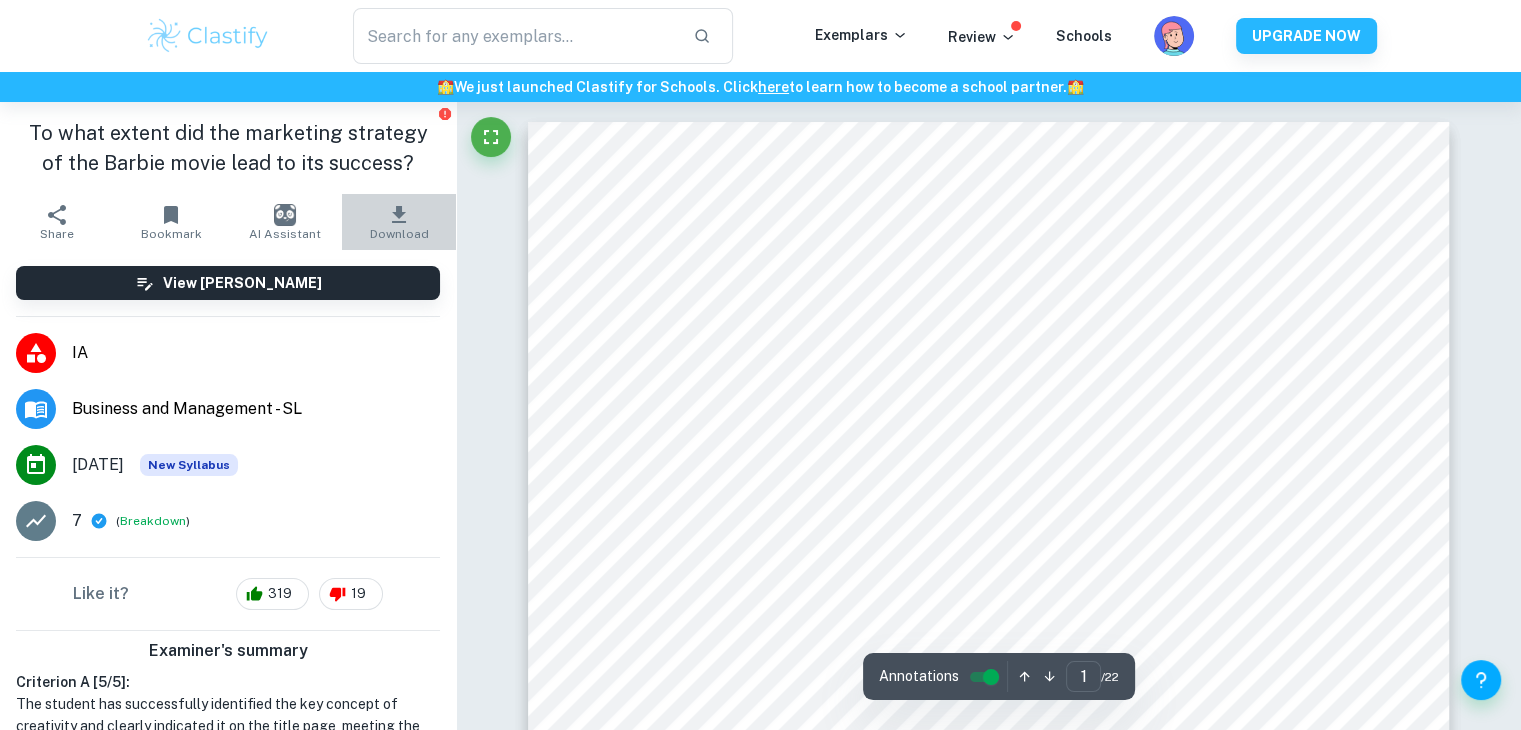 click 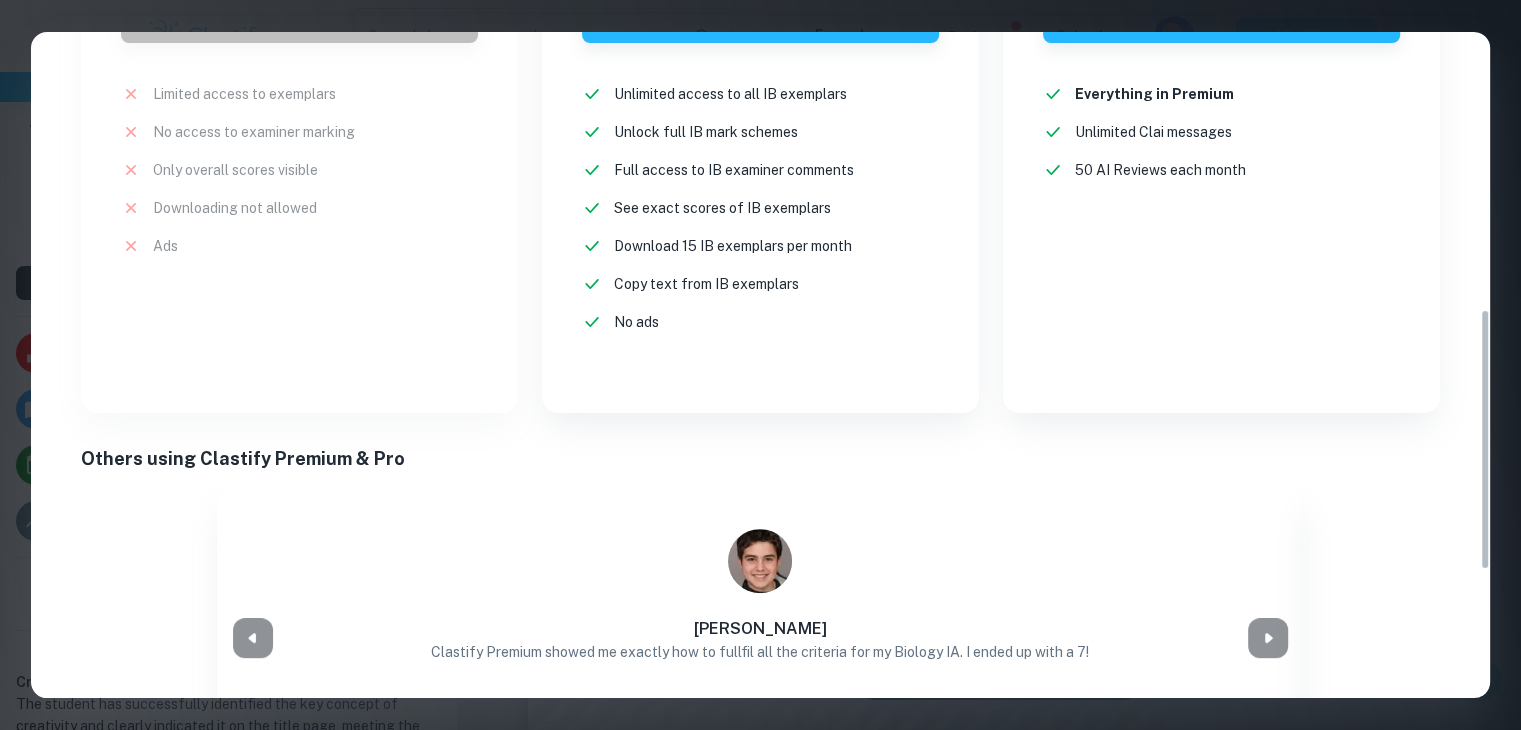 scroll, scrollTop: 1028, scrollLeft: 0, axis: vertical 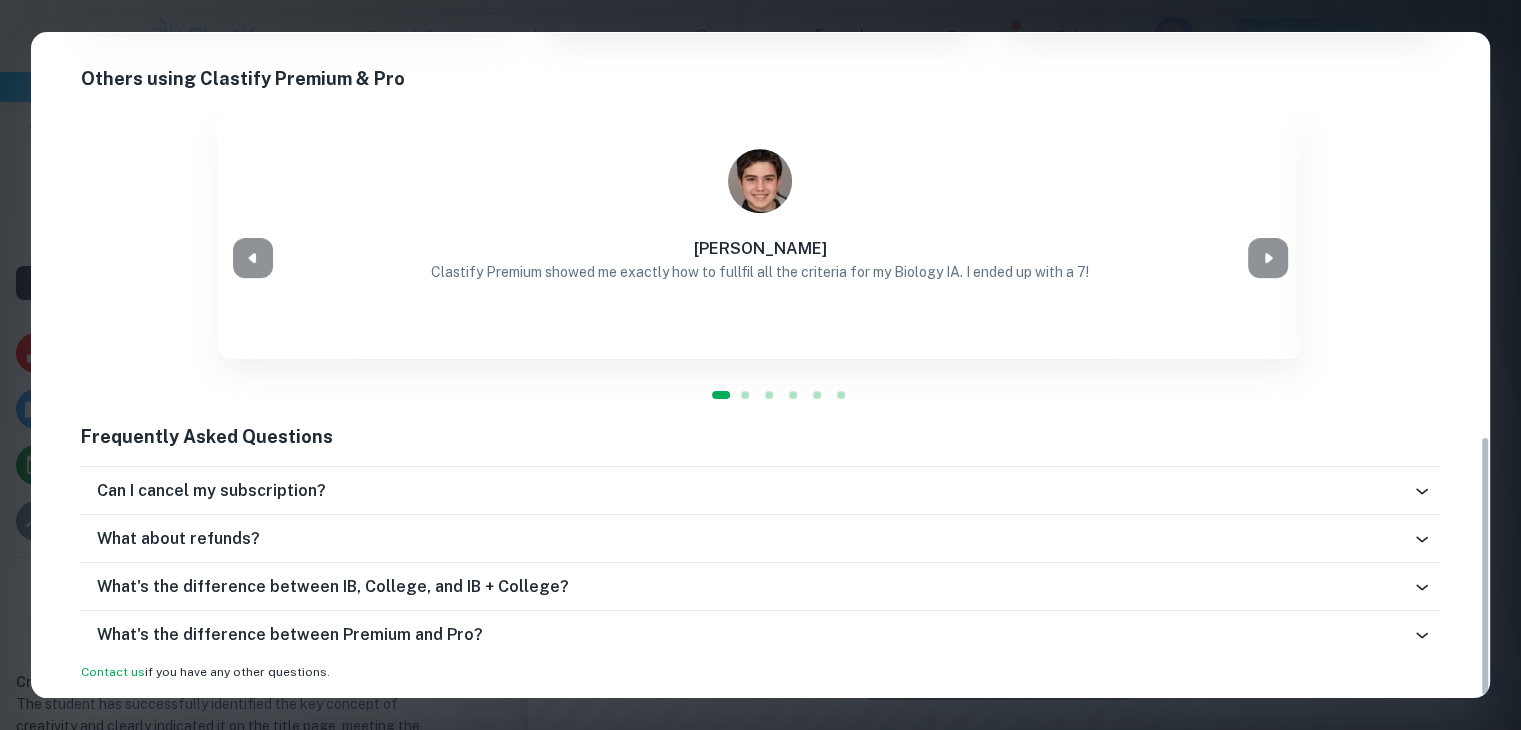 drag, startPoint x: 1484, startPoint y: 166, endPoint x: 1496, endPoint y: 676, distance: 510.14114 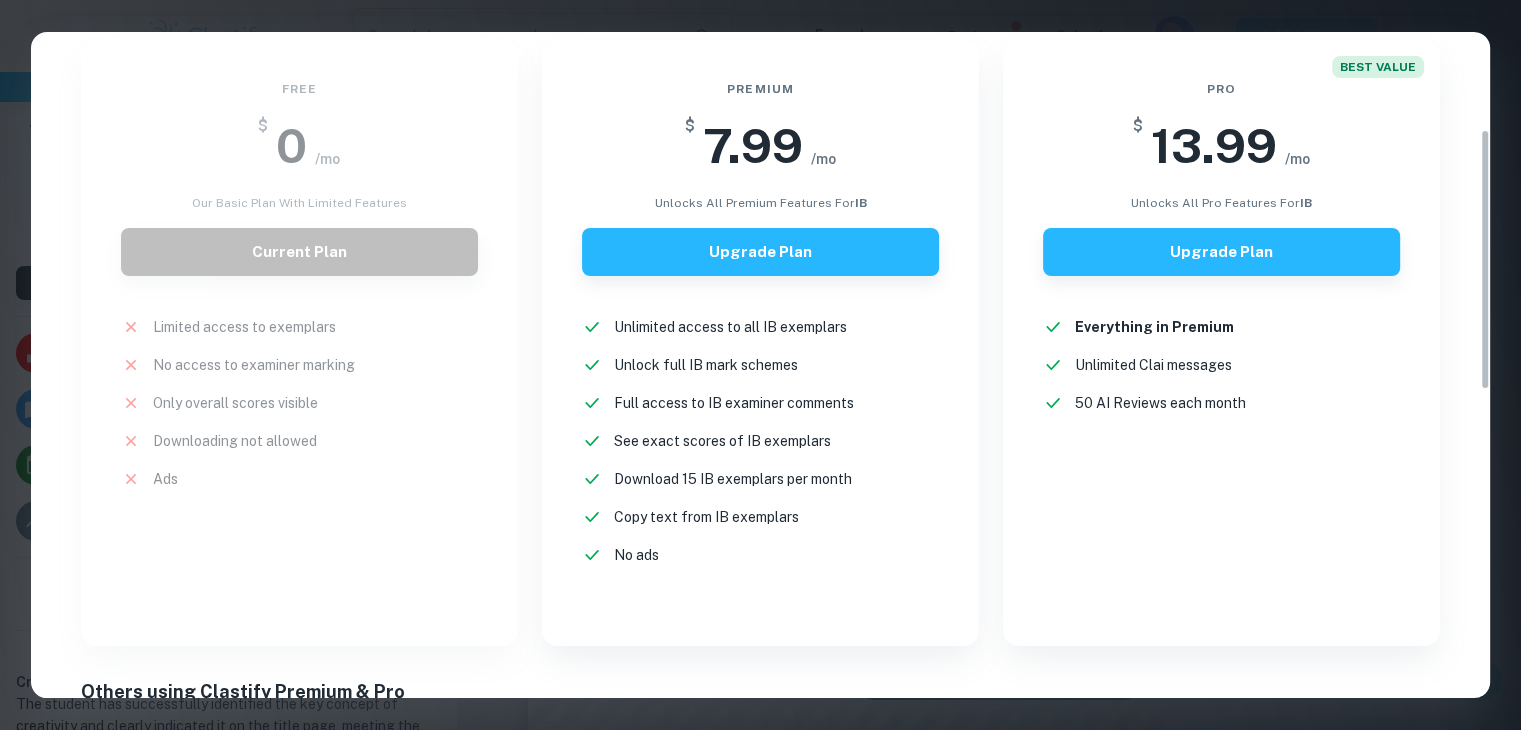 scroll, scrollTop: 0, scrollLeft: 0, axis: both 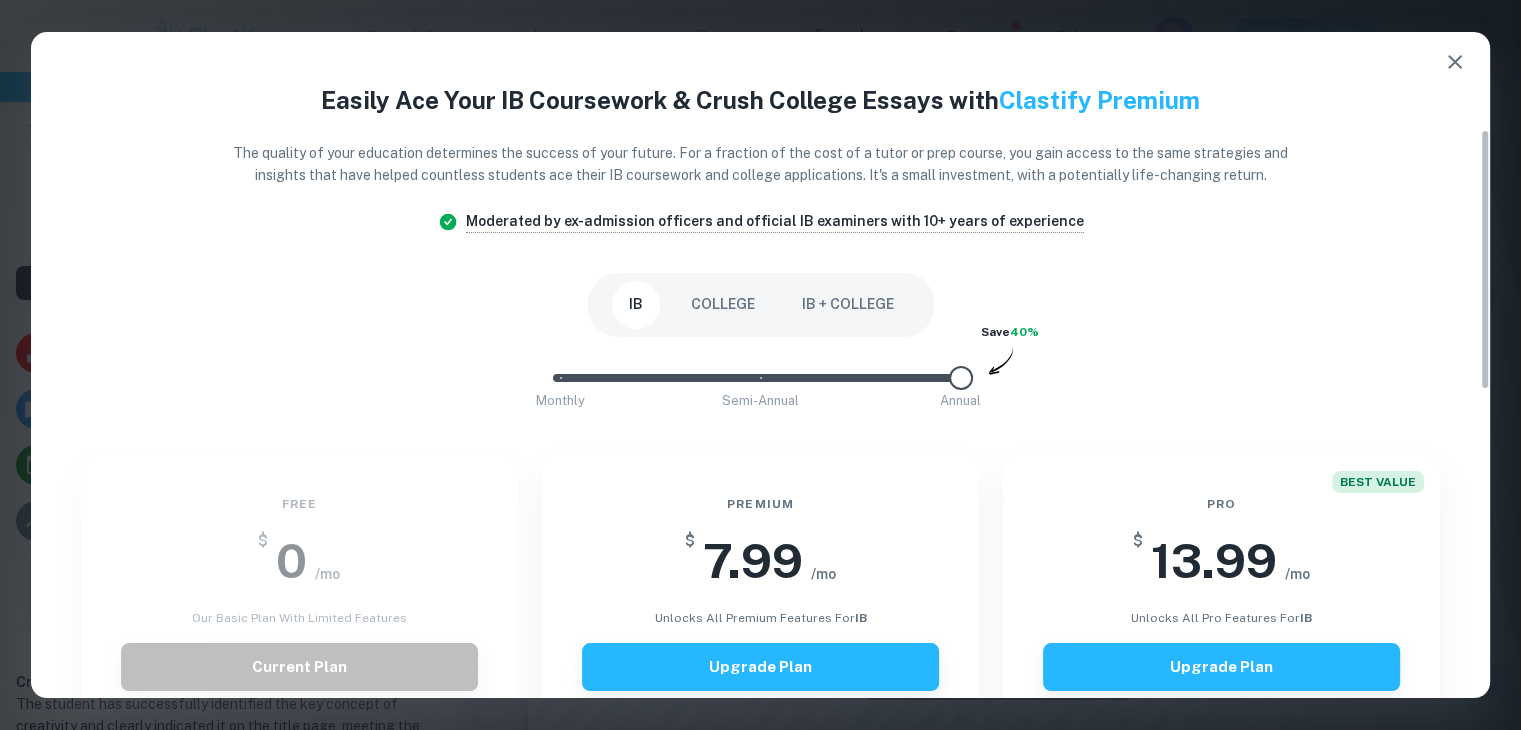 drag, startPoint x: 1484, startPoint y: 461, endPoint x: 1464, endPoint y: 23, distance: 438.4564 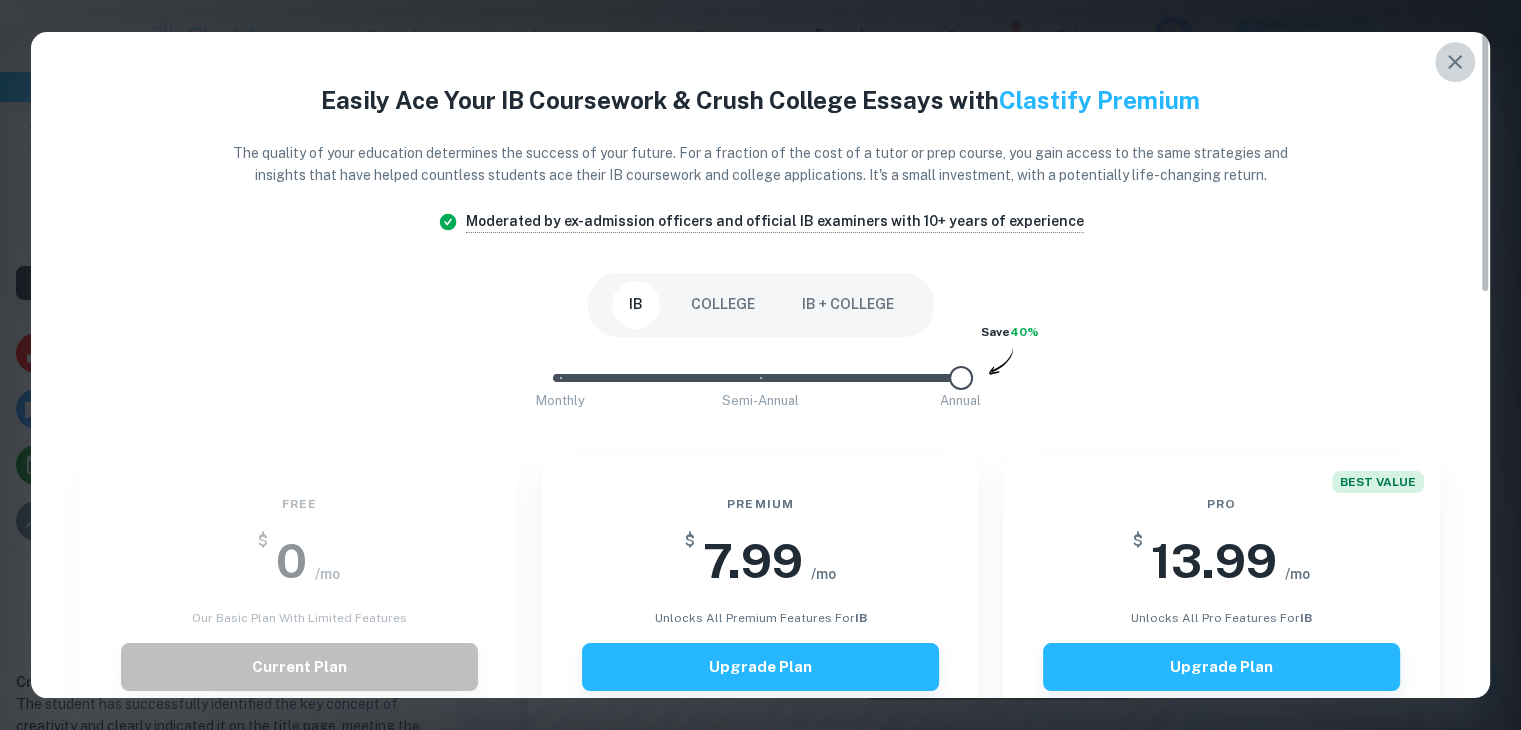 click 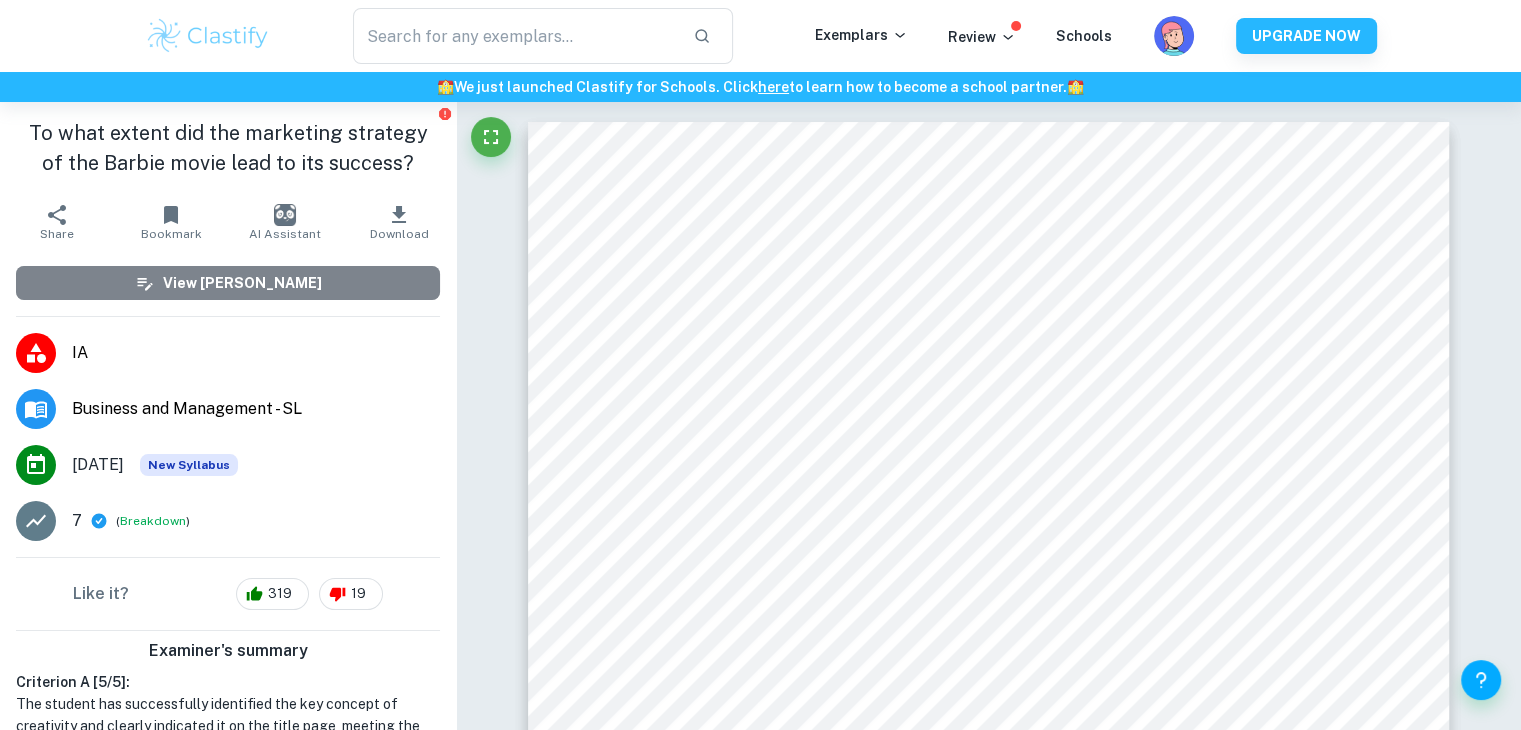 click on "View Mark Scheme" at bounding box center (242, 283) 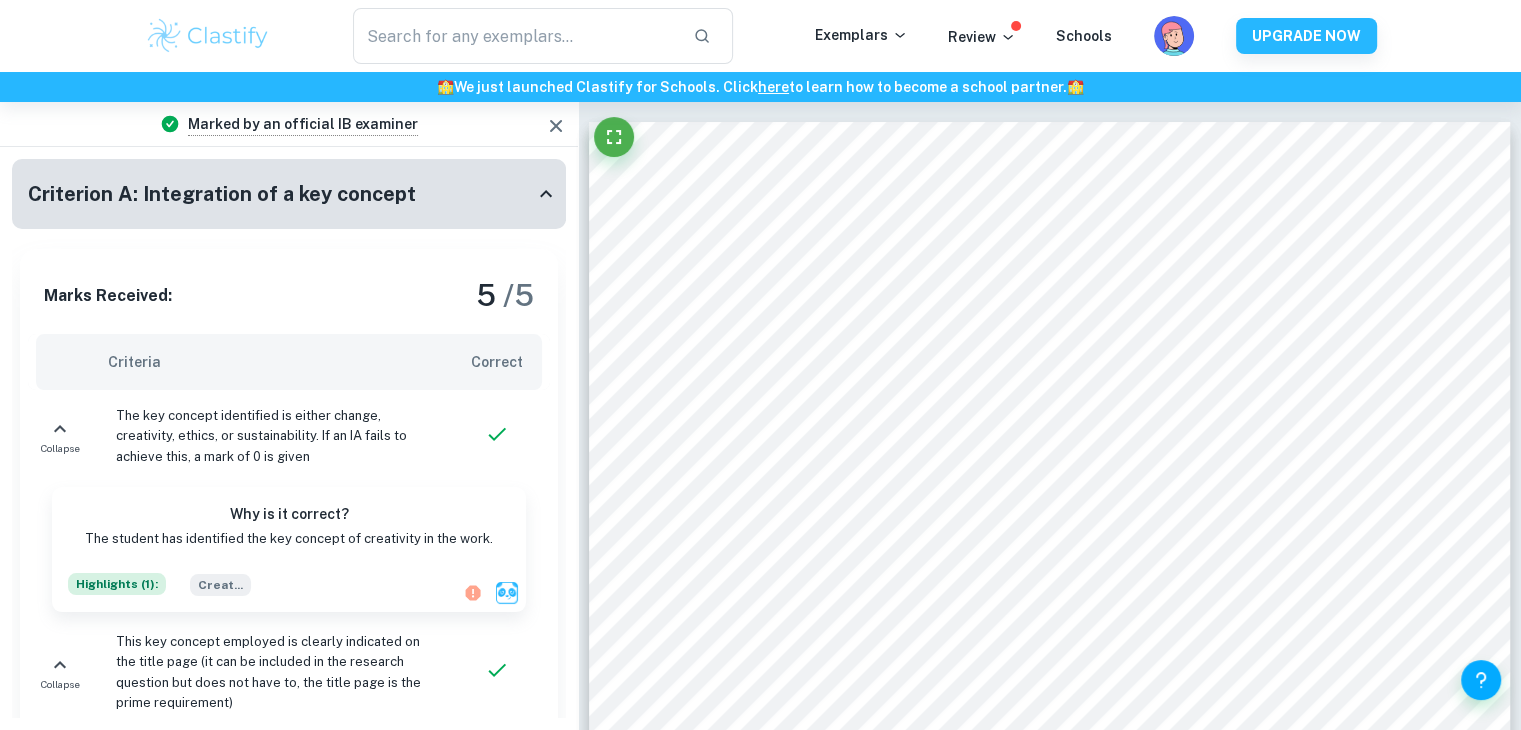 drag, startPoint x: 550, startPoint y: 230, endPoint x: 550, endPoint y: 261, distance: 31 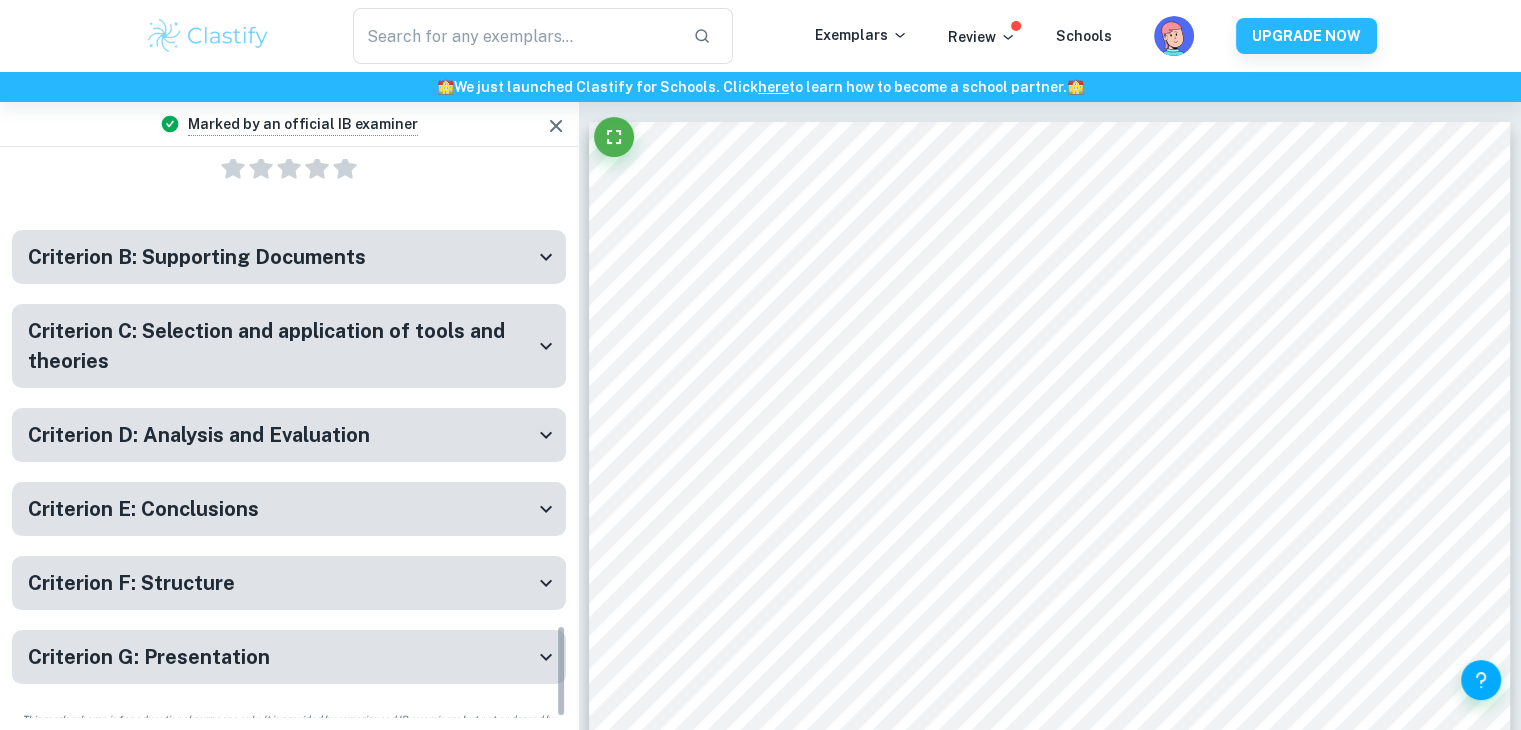 scroll, scrollTop: 2808, scrollLeft: 0, axis: vertical 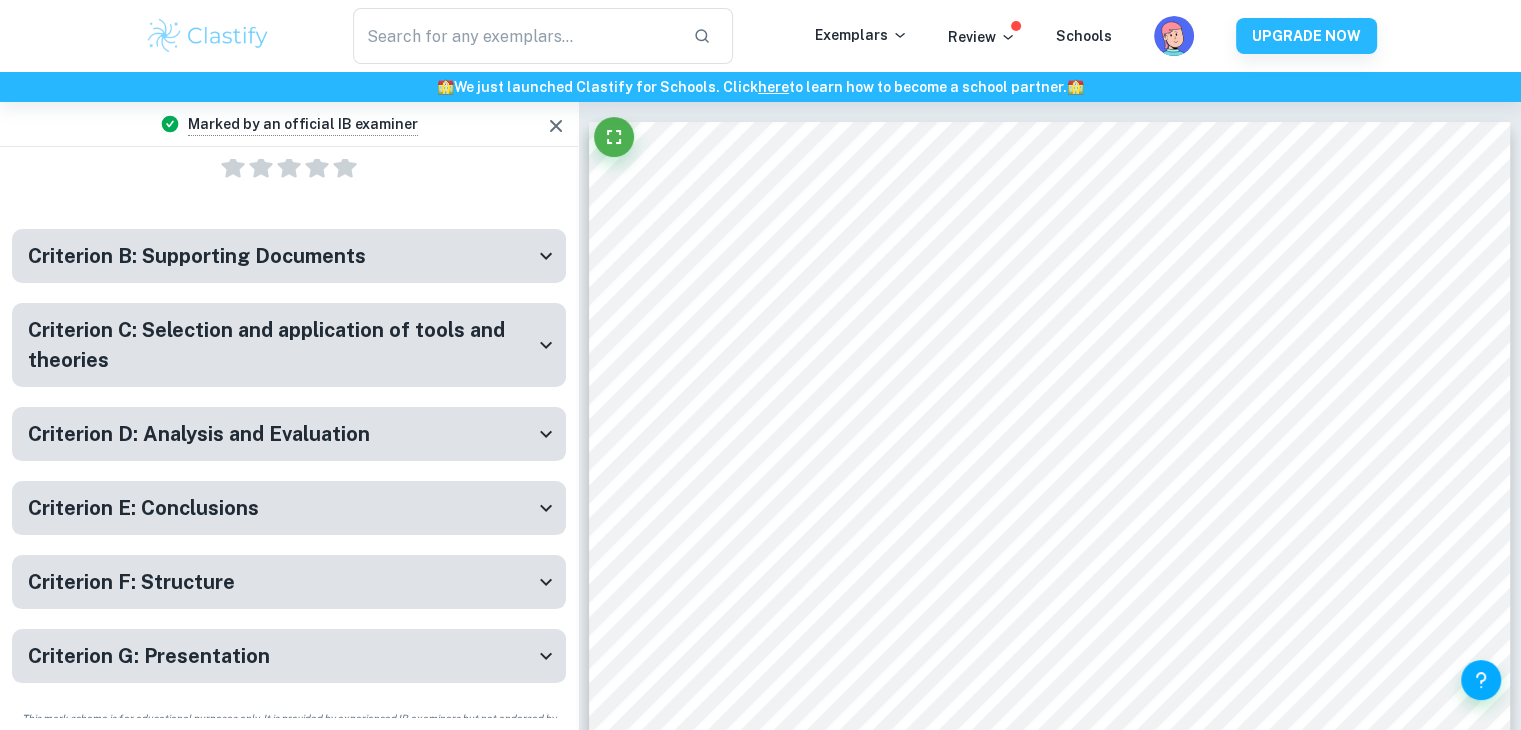 click on "Criterion B: Supporting Documents" at bounding box center (281, 256) 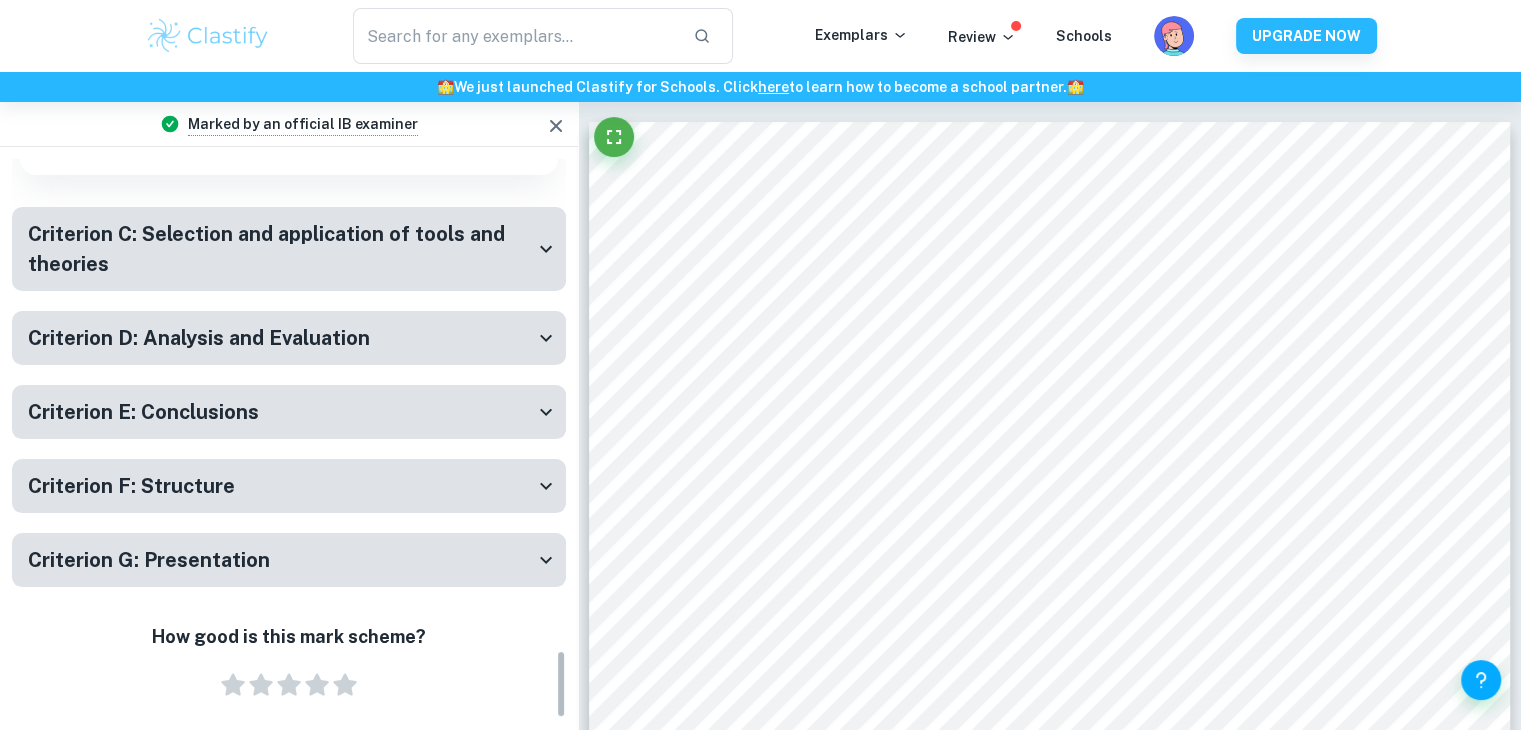 scroll, scrollTop: 4036, scrollLeft: 0, axis: vertical 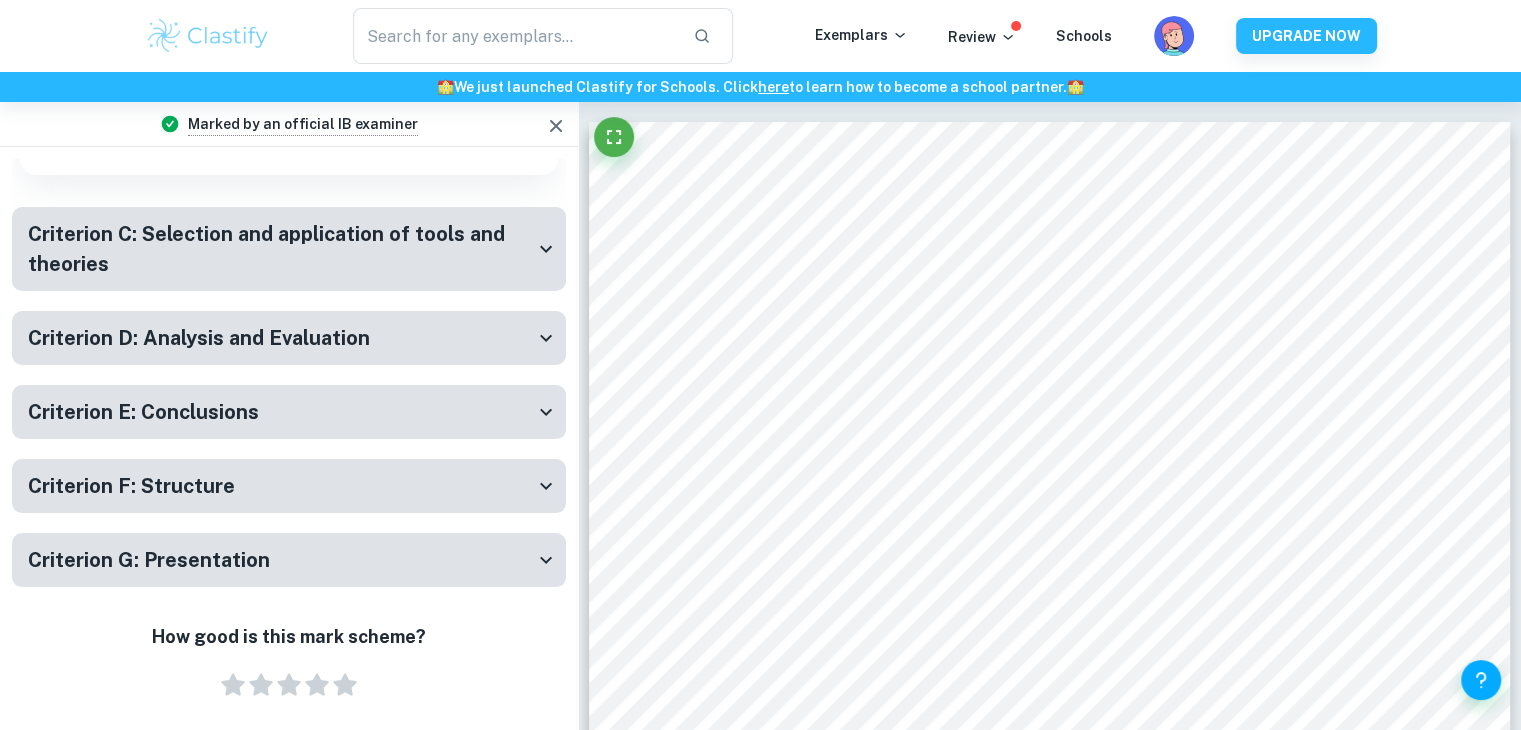 click on "Criterion C: Selection and application of tools and theories" at bounding box center (281, 249) 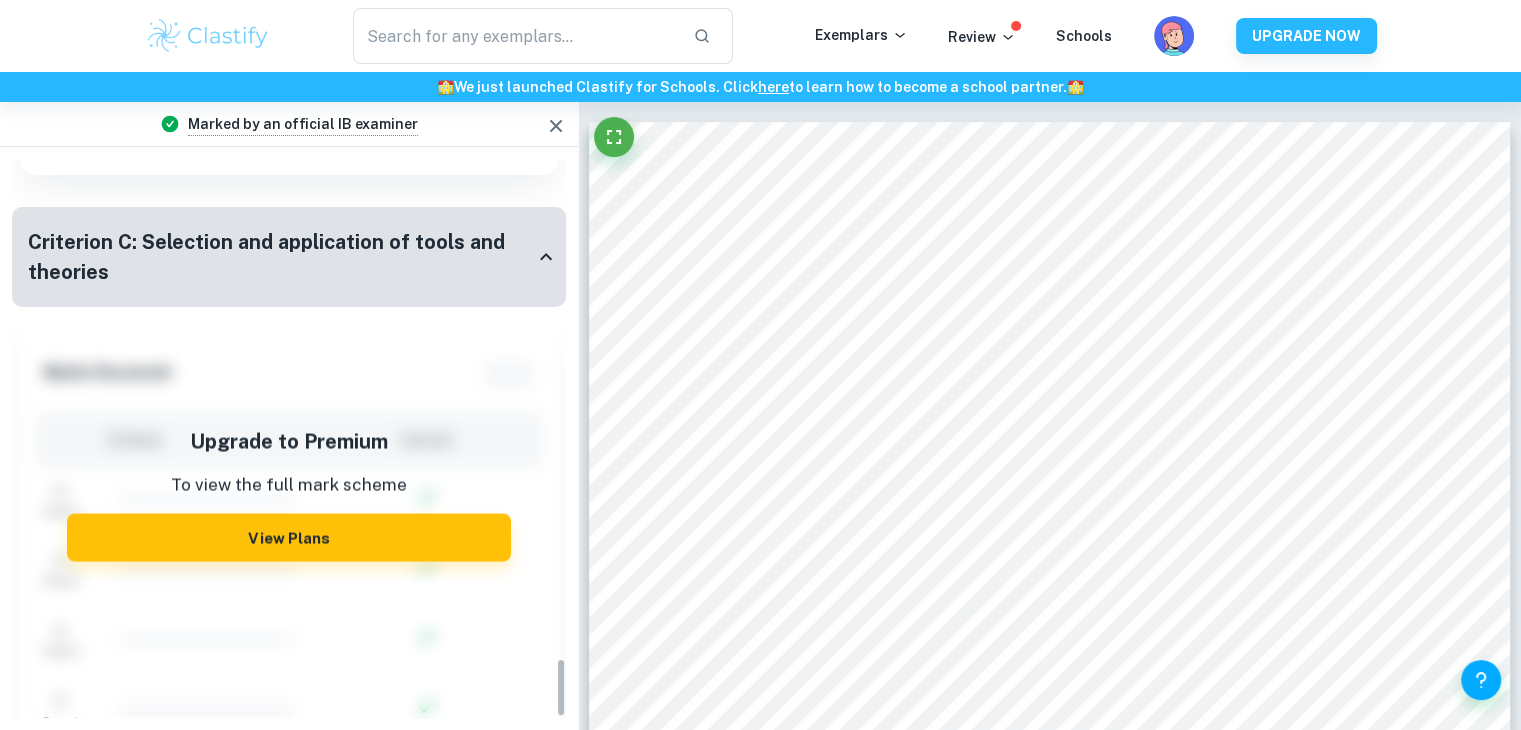 scroll, scrollTop: 4910, scrollLeft: 0, axis: vertical 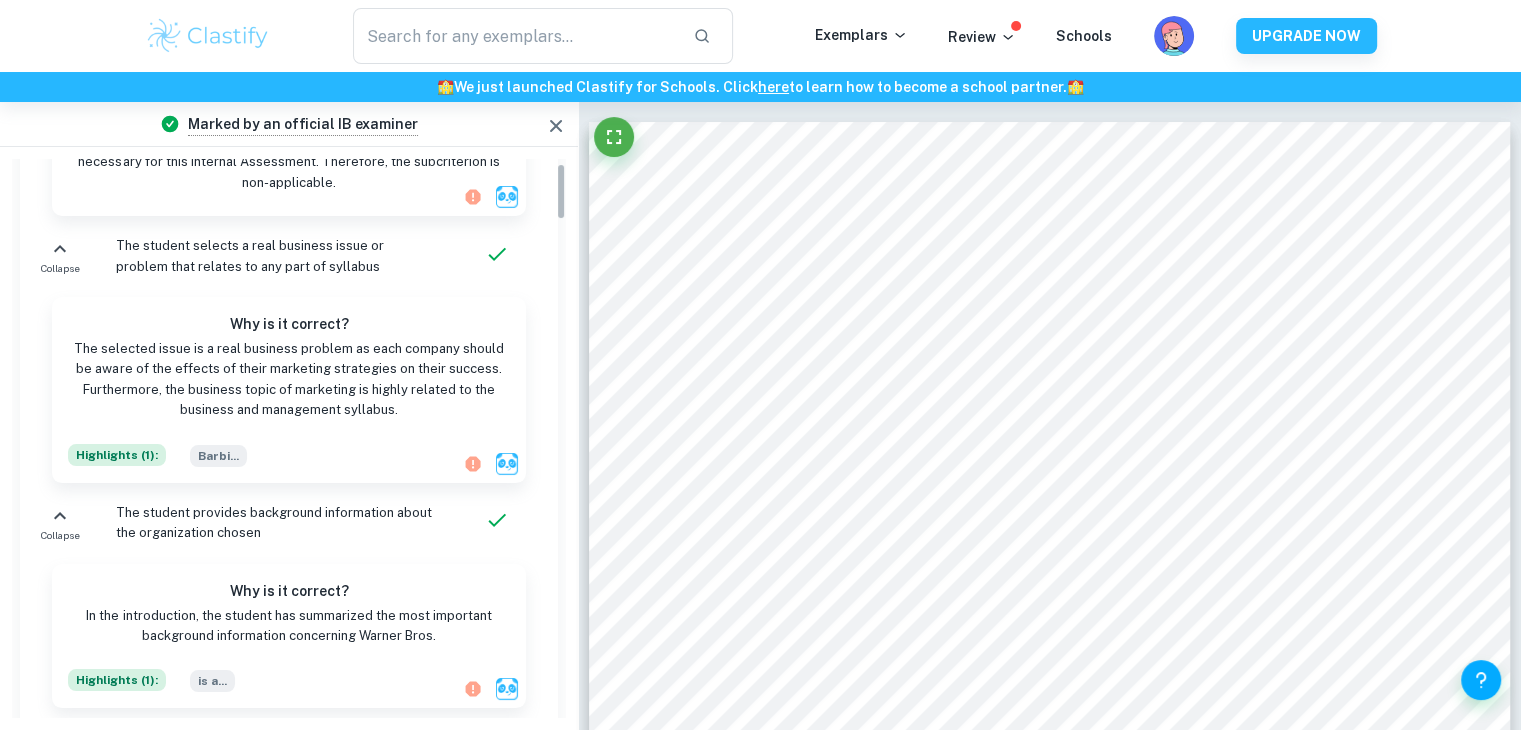 click on "Marked by an official IB examiner   Criterion A: Integration of a key concept Marks Received:  5   / 5 Criteria Correct Collapse   The key concept identified is either change, creativity, ethics, or sustainability. If an IA fails to achieve this, a mark of 0 is given Why is it correct?   The student has identified the key concept of creativity in the work. Highlights ( 1 ):      Creat ... Collapse   This key concept employed is clearly indicated on the title page (it can be included in the research question but does not have to, the title page is the prime requirement) Why is it correct?   The key concept of creativity was clearly indicated on the title page. Highlights ( 1 ):      Key c ... Collapse   The research question either tackles the company’s past issues (backward-looking) or its future (forward-looking) Why is it correct?   Highlights ( 1 ):      TO wh ... Collapse   The student bases the work around a single business Why is it correct?   Highlights ( 1 ):      WARNE ... Collapse     Collapse" at bounding box center (760, 13339) 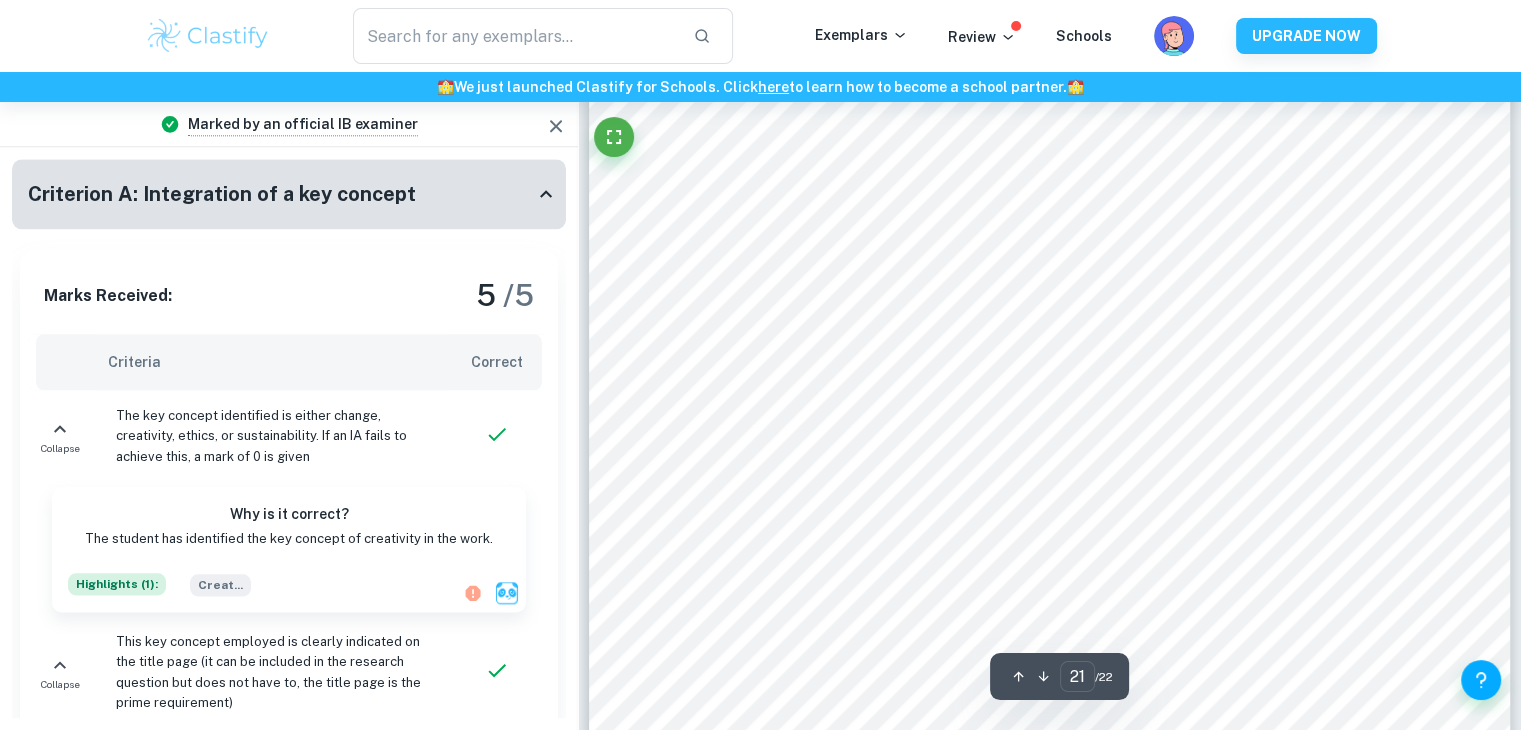 type on "22" 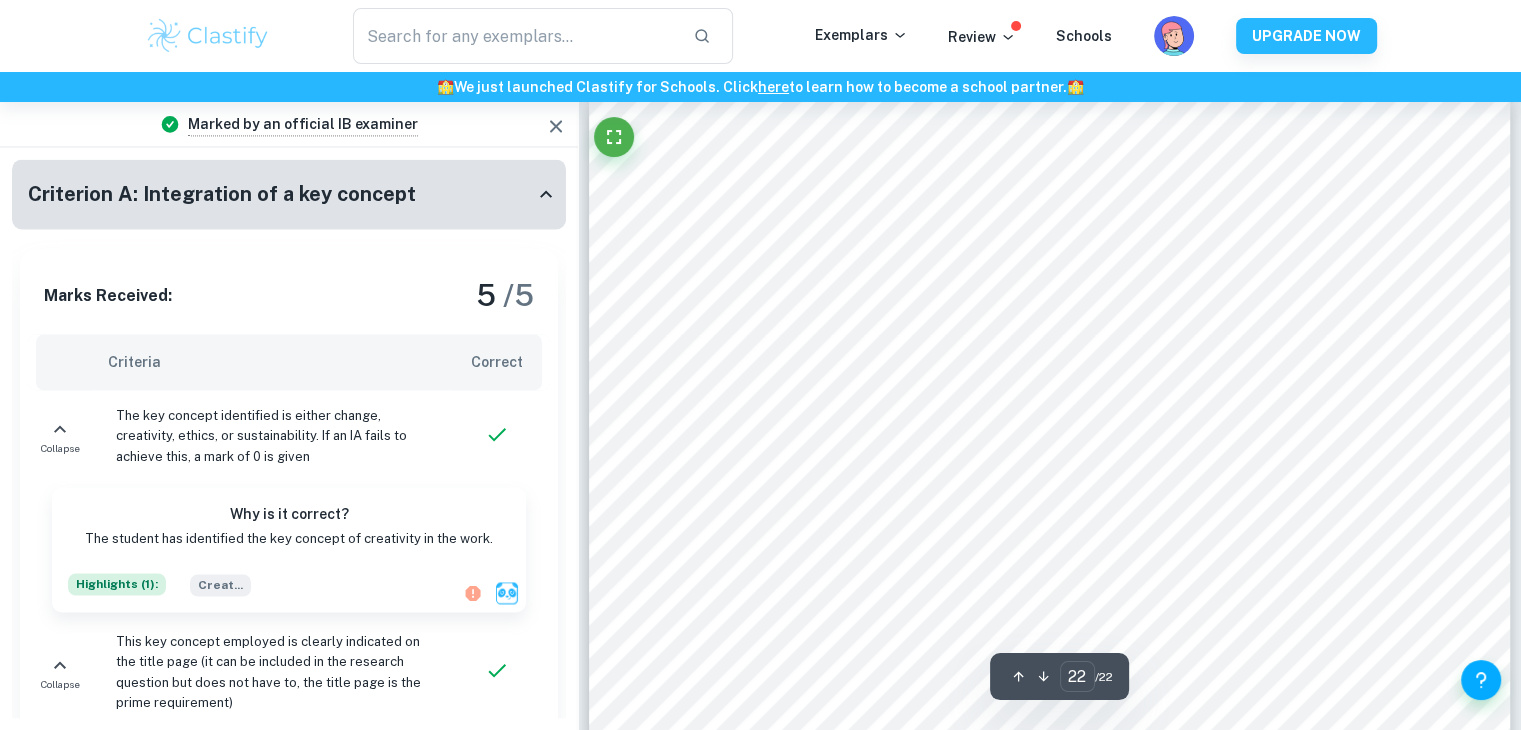 scroll, scrollTop: 26439, scrollLeft: 0, axis: vertical 